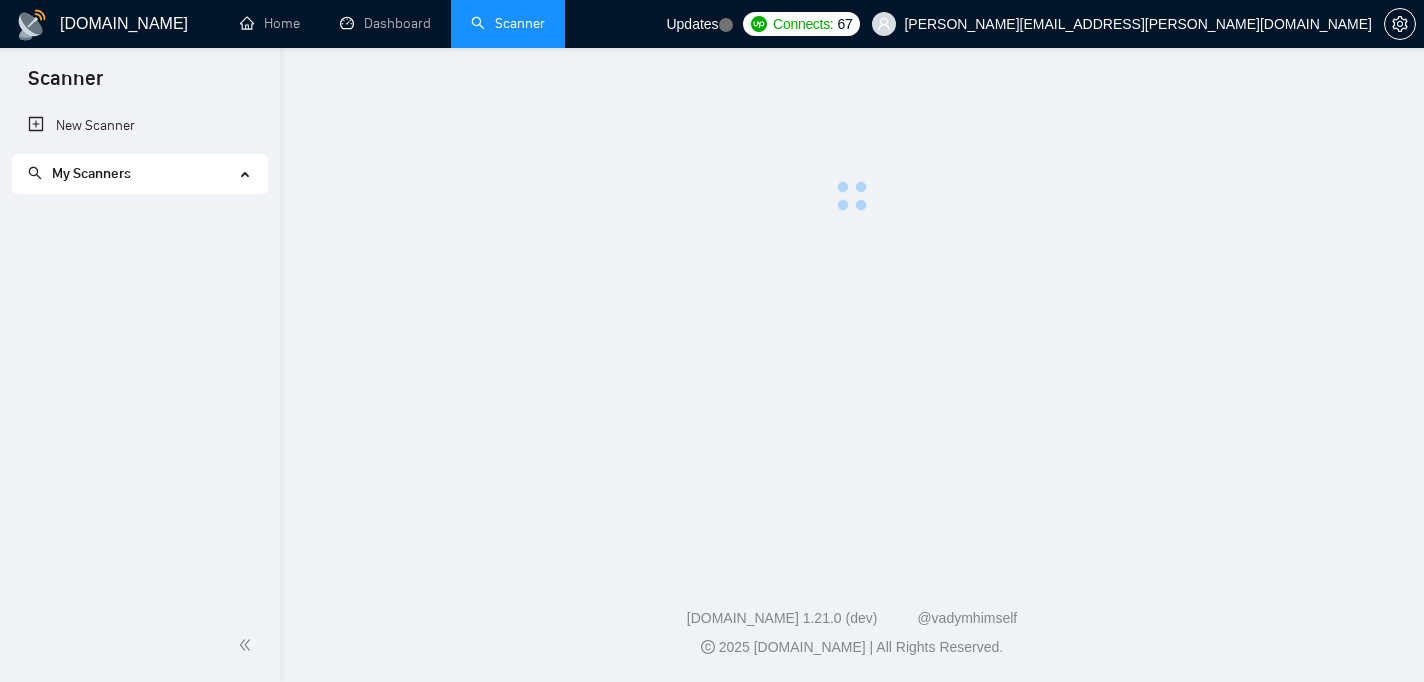 scroll, scrollTop: 0, scrollLeft: 0, axis: both 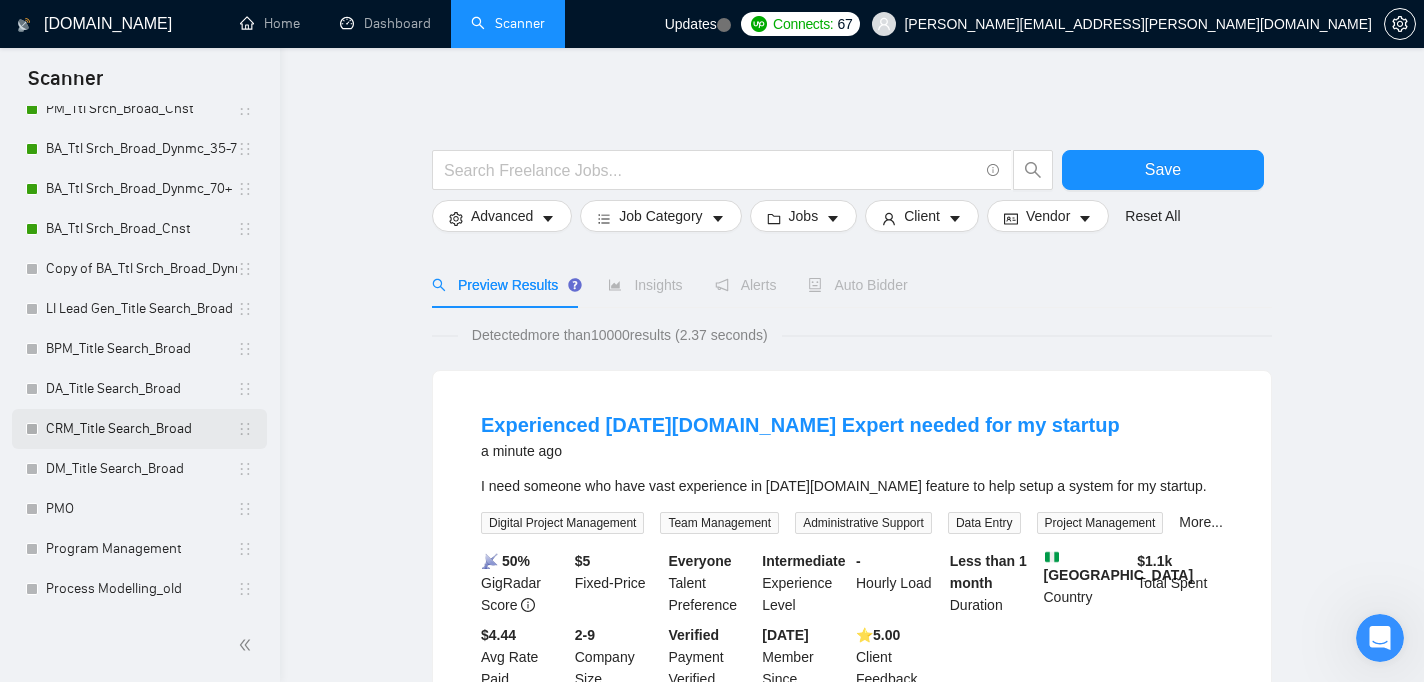 click on "CRM_Title Search_Broad" at bounding box center [141, 429] 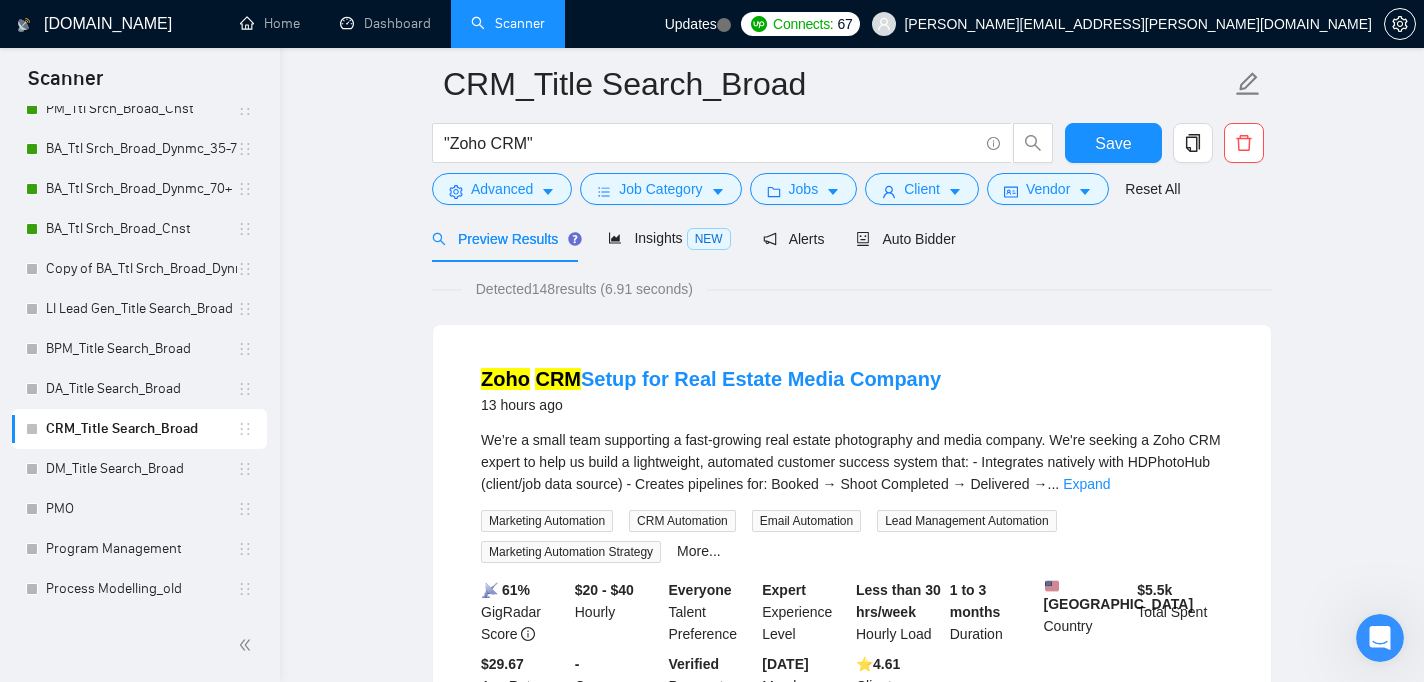 scroll, scrollTop: 99, scrollLeft: 0, axis: vertical 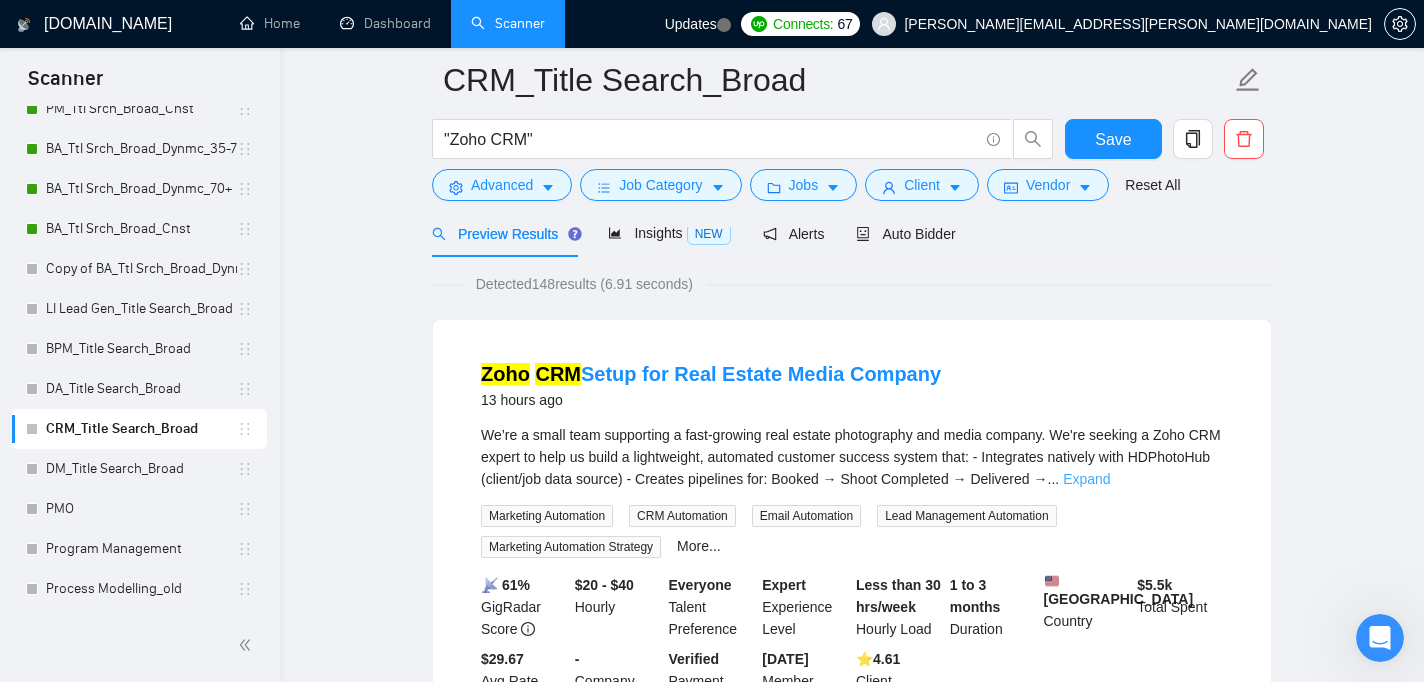 click on "Expand" at bounding box center (1086, 479) 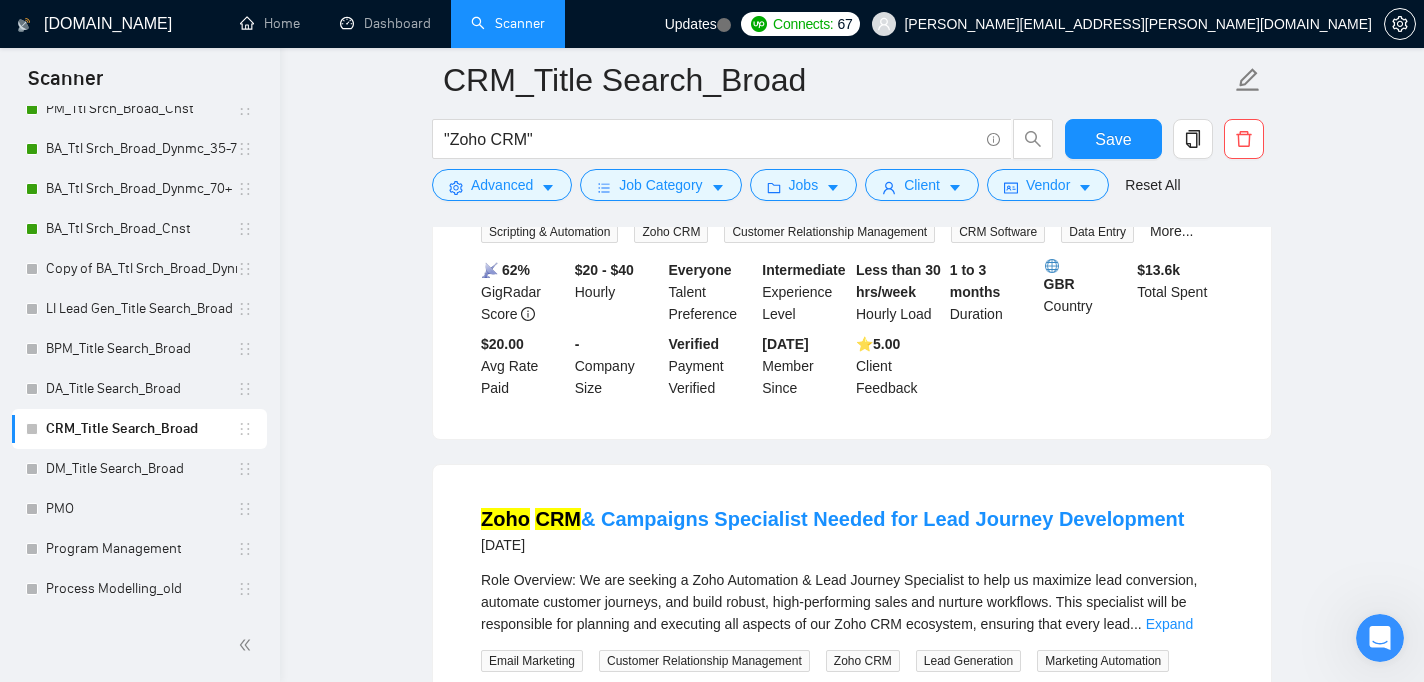 scroll, scrollTop: 1485, scrollLeft: 0, axis: vertical 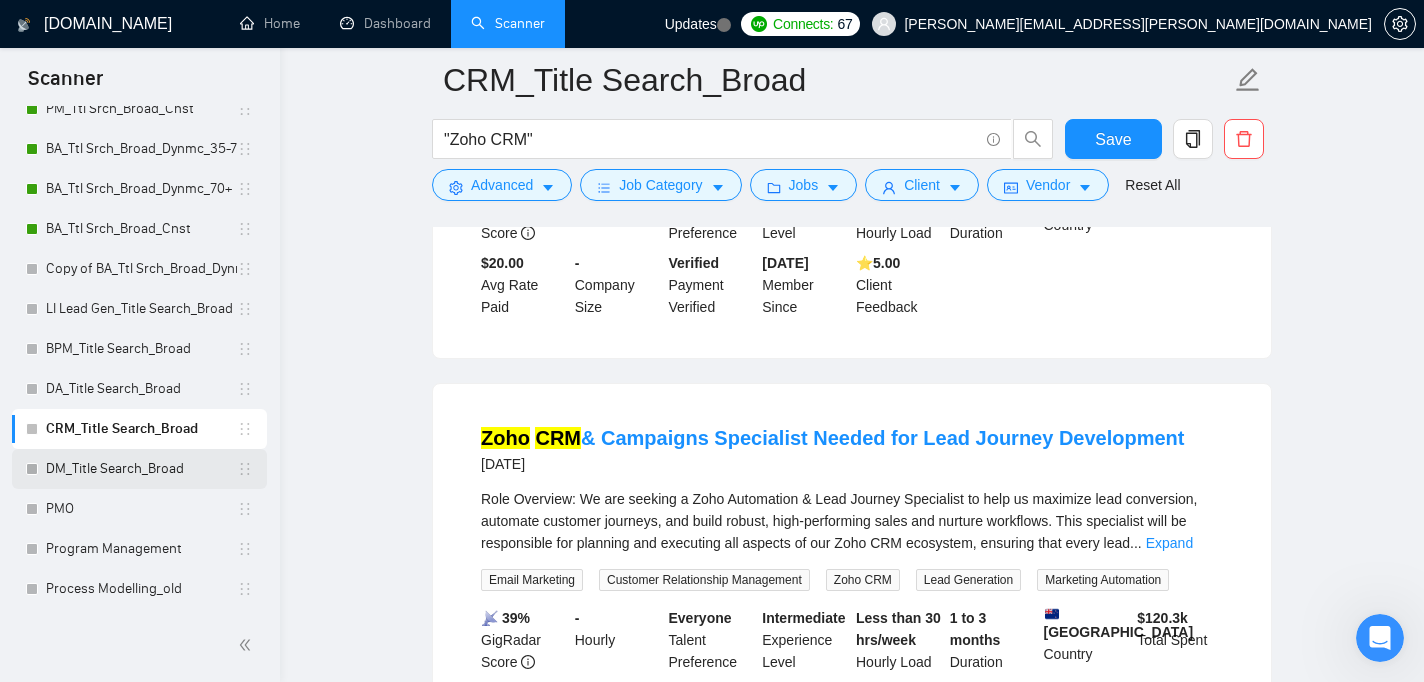 click on "DM_Title Search_Broad" at bounding box center (141, 469) 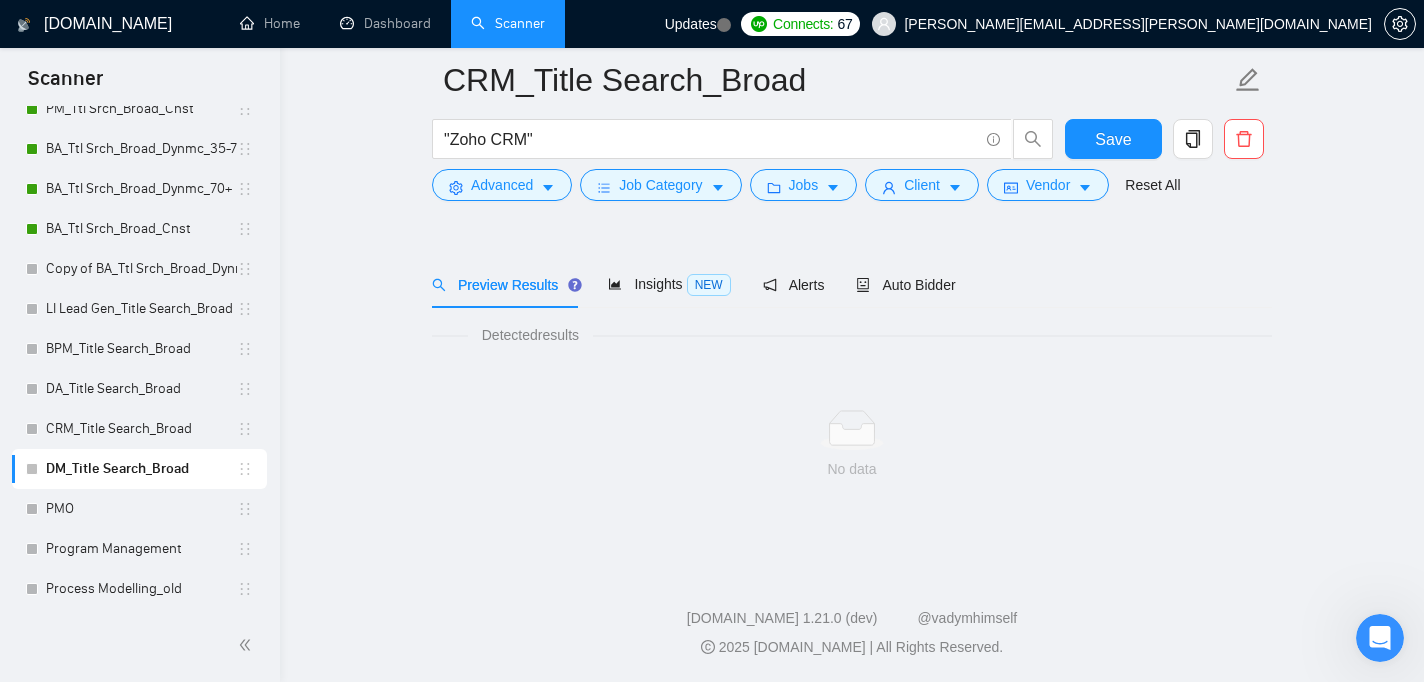 scroll, scrollTop: 48, scrollLeft: 0, axis: vertical 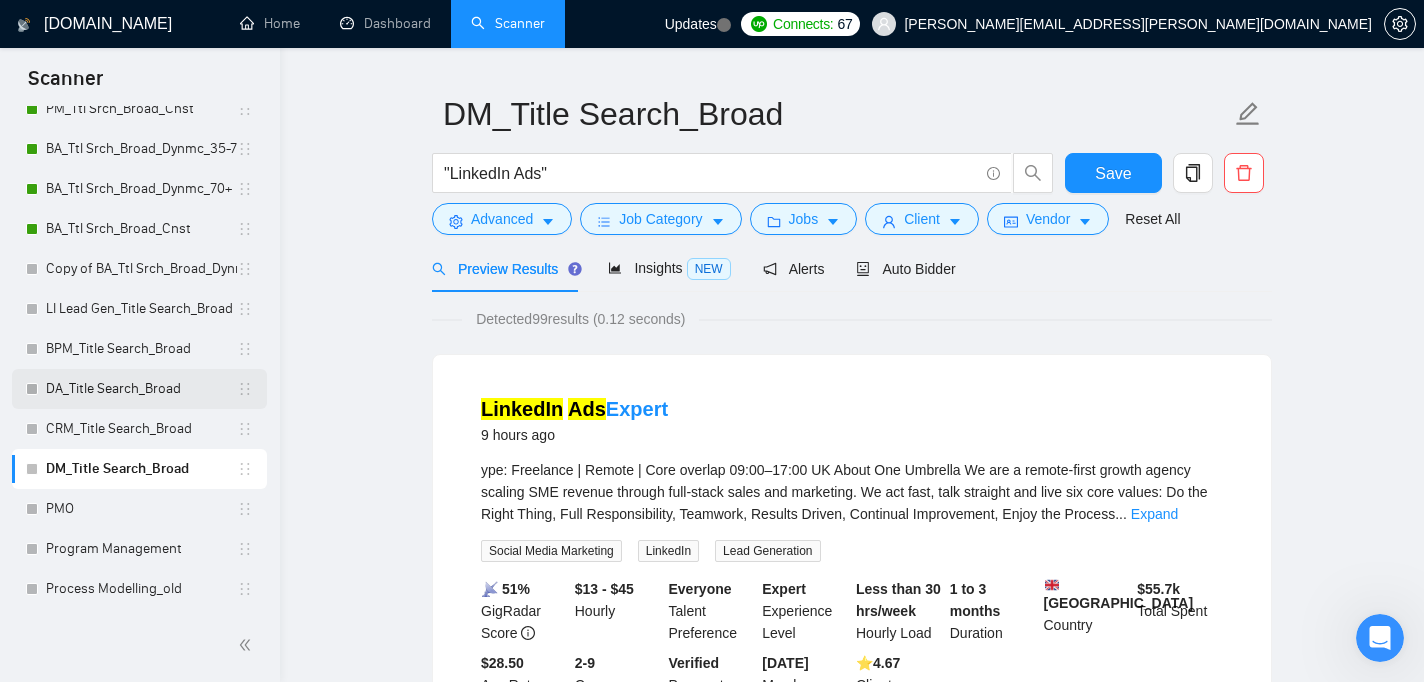 click on "DA_Title Search_Broad" at bounding box center [141, 389] 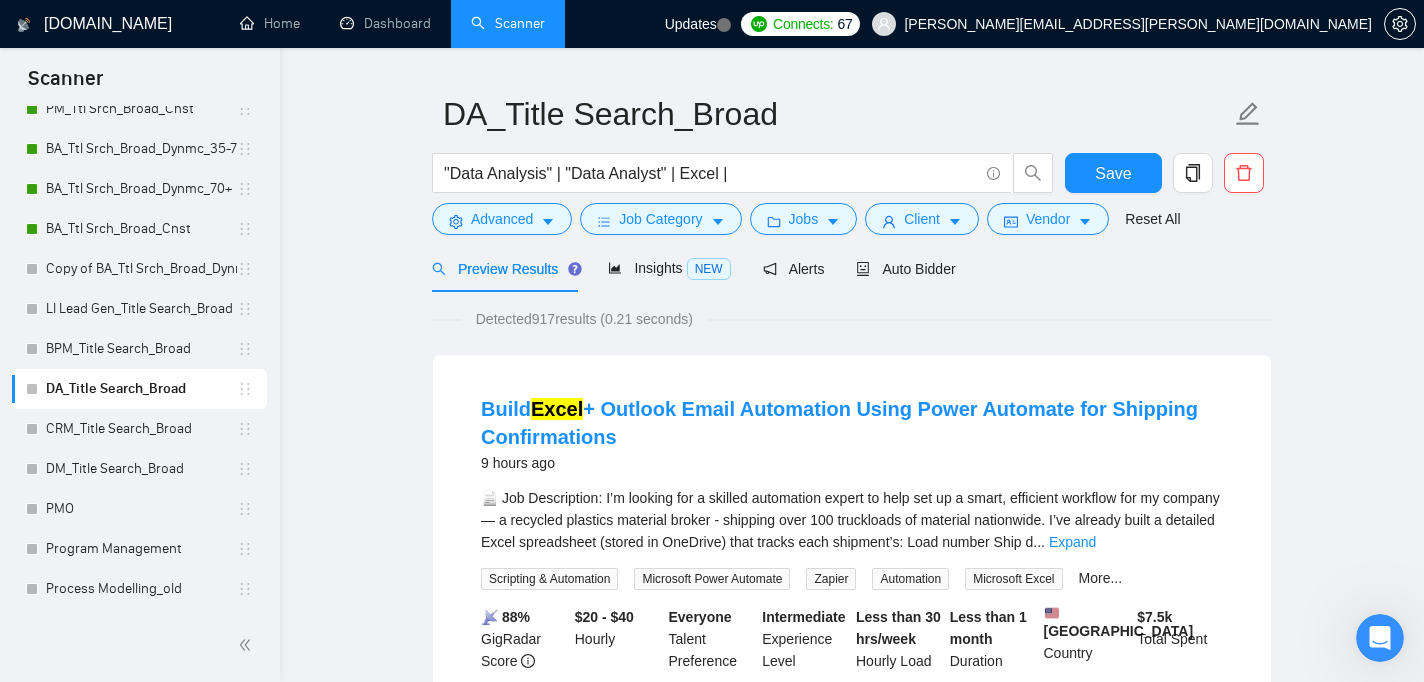 click on "DA_Title Search_Broad "Data Analysis" | "Data Analyst" | Excel | Save Advanced   Job Category   Jobs   Client   Vendor   Reset All Preview Results Insights NEW Alerts Auto Bidder Detected   917  results   (0.21 seconds) Build  Excel  + Outlook Email Automation Using Power Automate for Shipping Confirmations 9 hours ago 📄 Job Description:
I’m looking for a skilled automation expert to help set up a smart, efficient workflow for my company  — a recycled plastics material broker -  shipping over 100 truckloads of material nationwide.
I’ve already built a detailed Excel spreadsheet (stored in OneDrive) that tracks each shipment’s:
Load number
Ship d ... Expand Scripting & Automation Microsoft Power Automate Zapier Automation Microsoft Excel More... 📡   88% GigRadar Score   $20 - $40 Hourly Everyone Talent Preference Intermediate Experience Level Less than 30 hrs/week Hourly Load Less than 1 month Duration   [GEOGRAPHIC_DATA] Country $ 7.5k Total Spent $43.93 Avg Rate Paid 100-499 Company Size Verified" at bounding box center [852, 2349] 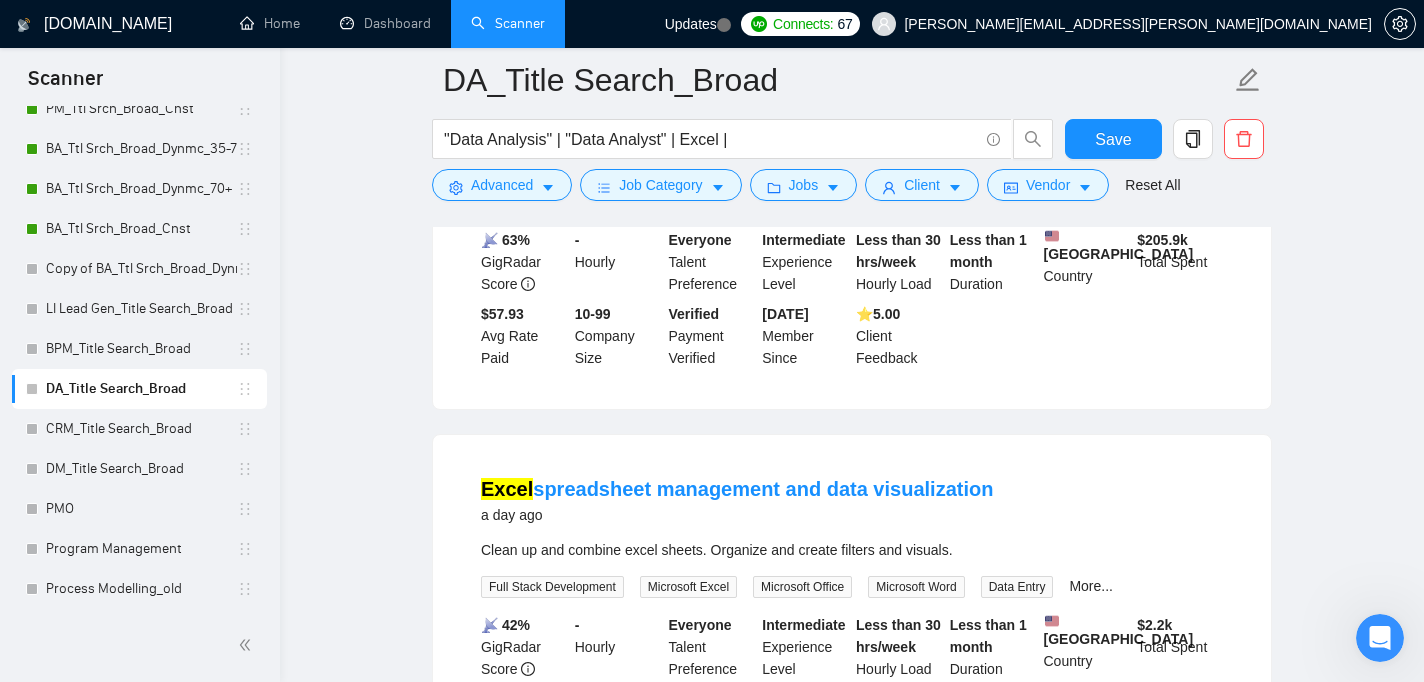 scroll, scrollTop: 1356, scrollLeft: 0, axis: vertical 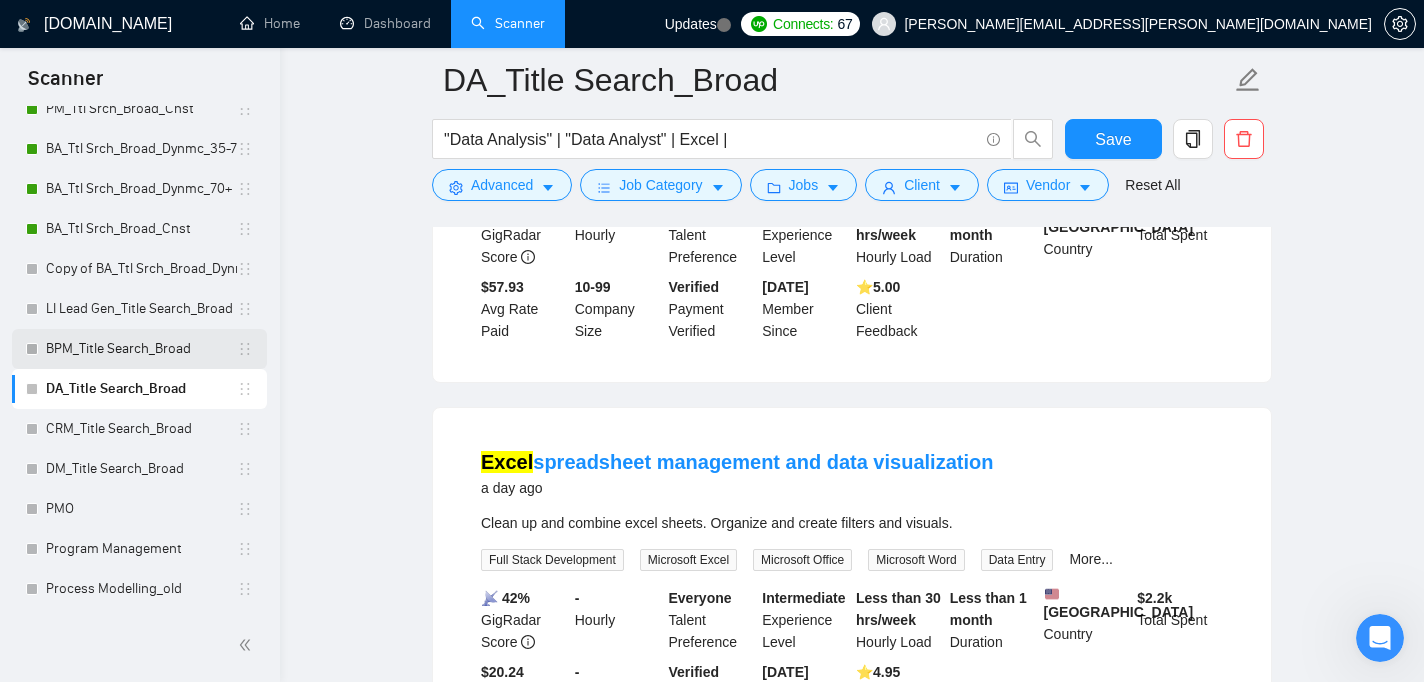 click on "BPM_Title Search_Broad" at bounding box center (141, 349) 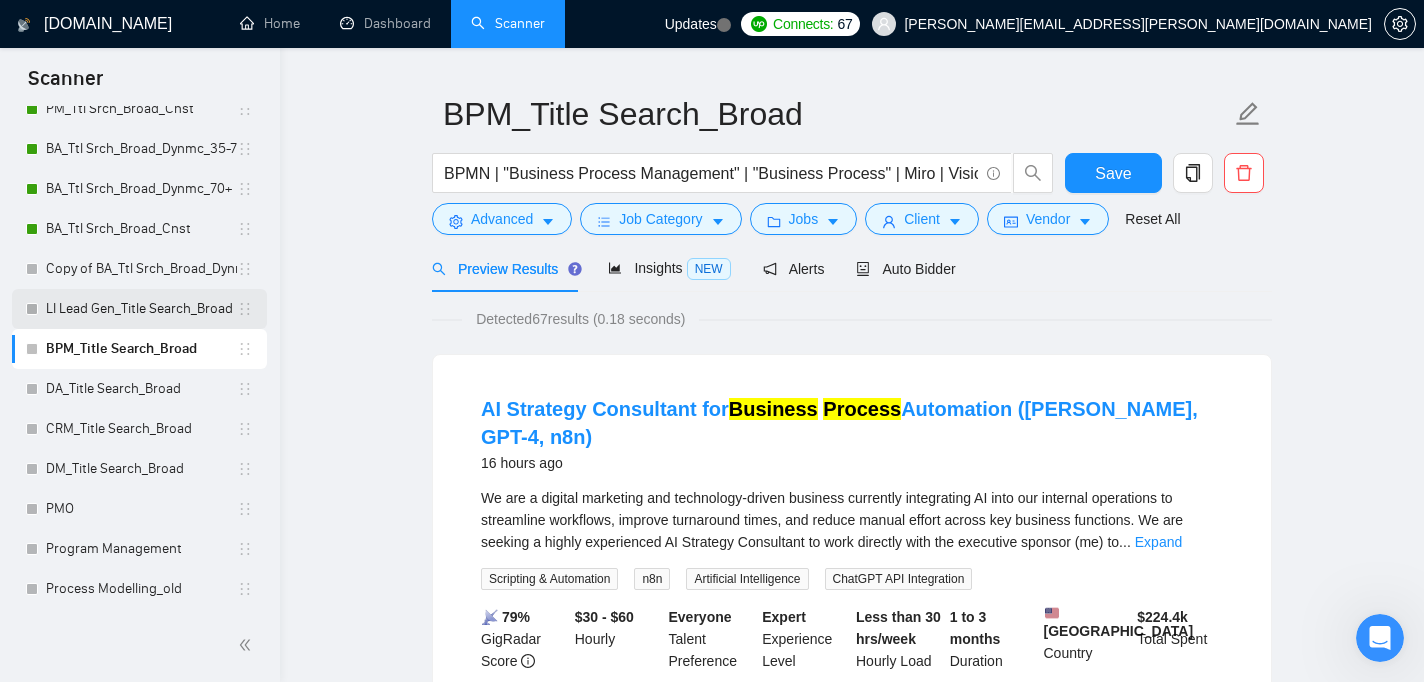 click on "LI Lead Gen_Title Search_Broad" at bounding box center (141, 309) 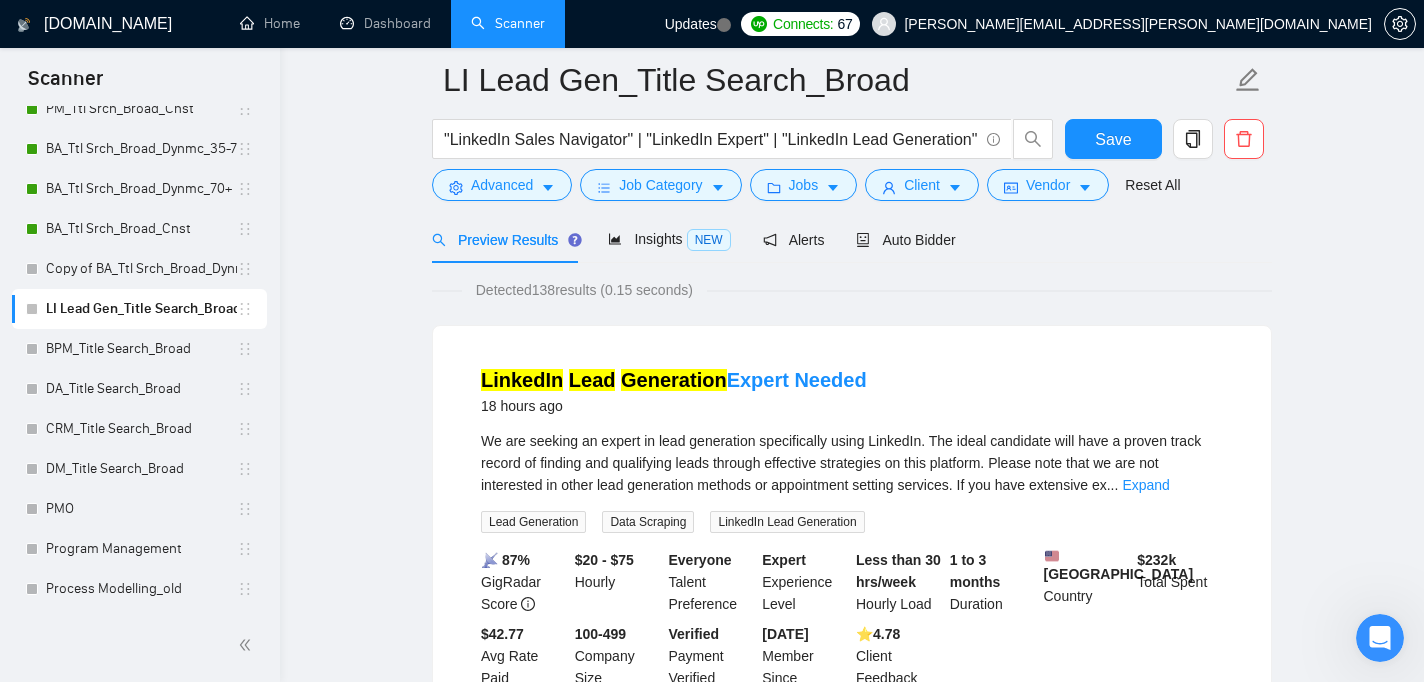 scroll, scrollTop: 118, scrollLeft: 0, axis: vertical 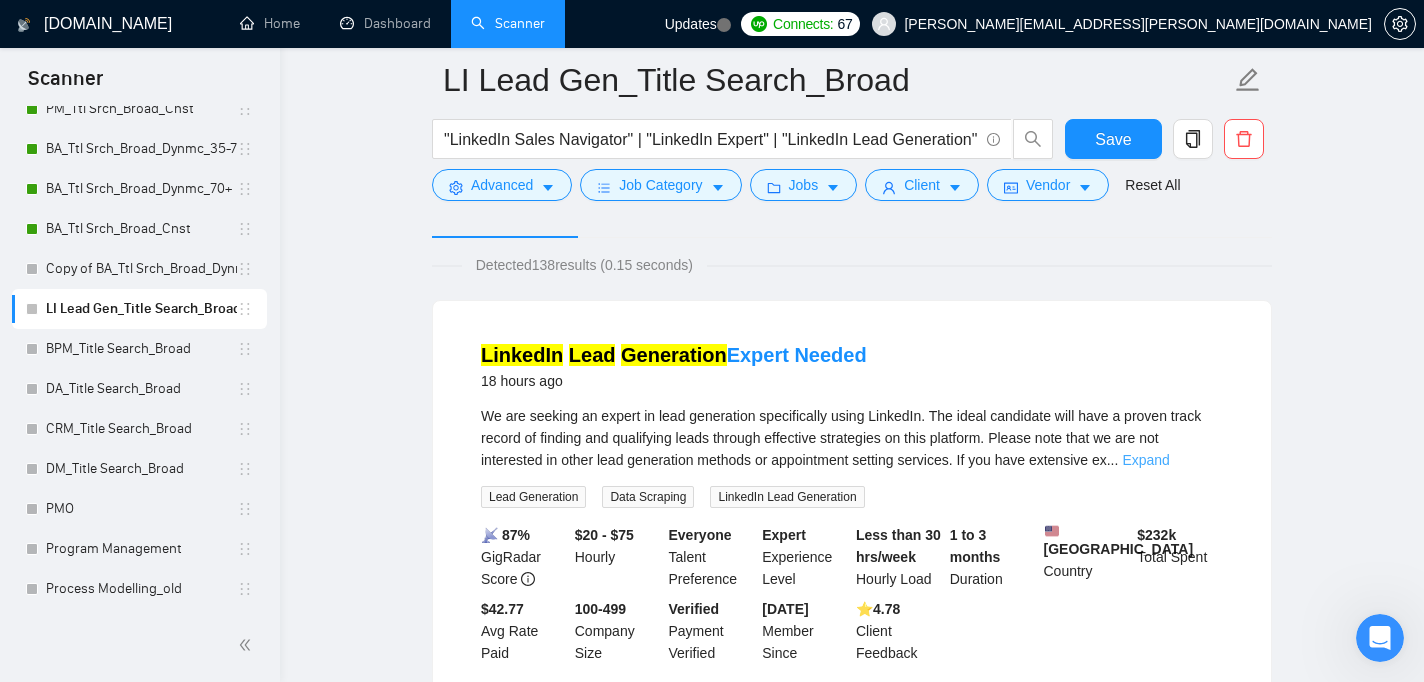 click on "Expand" at bounding box center [1145, 460] 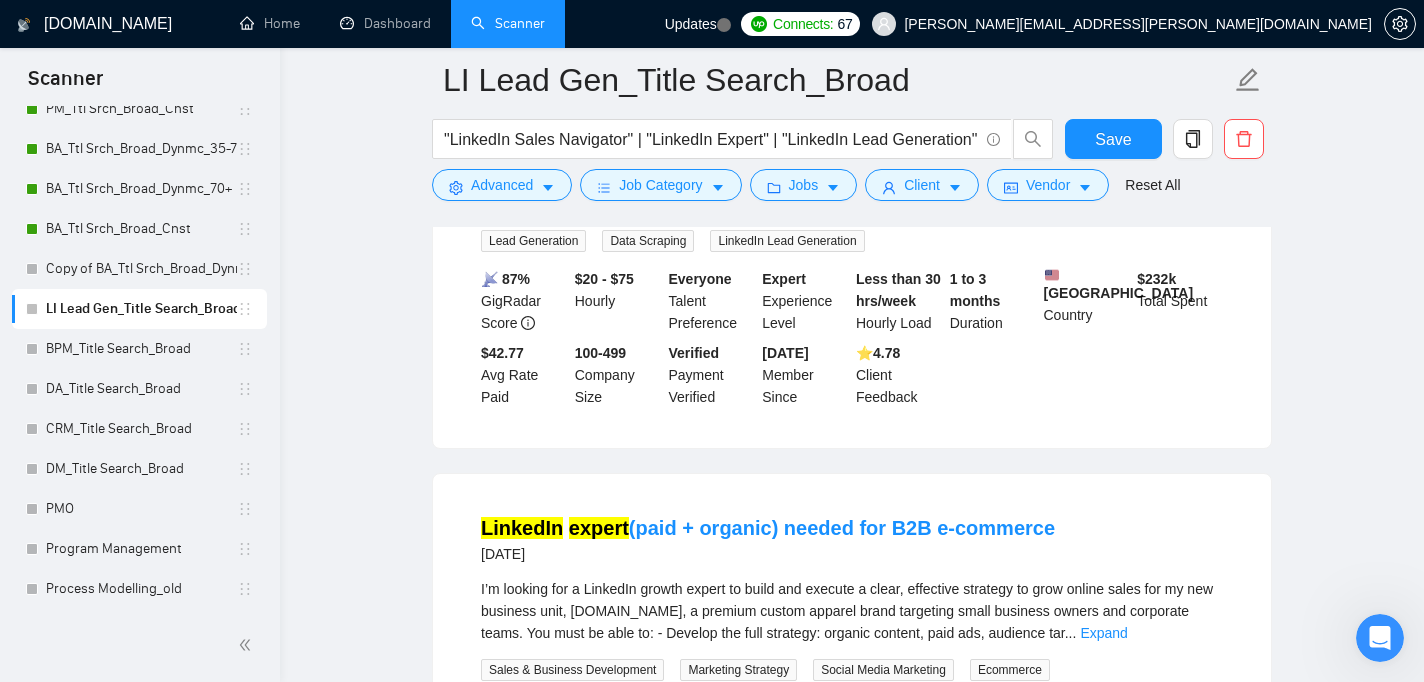scroll, scrollTop: 504, scrollLeft: 0, axis: vertical 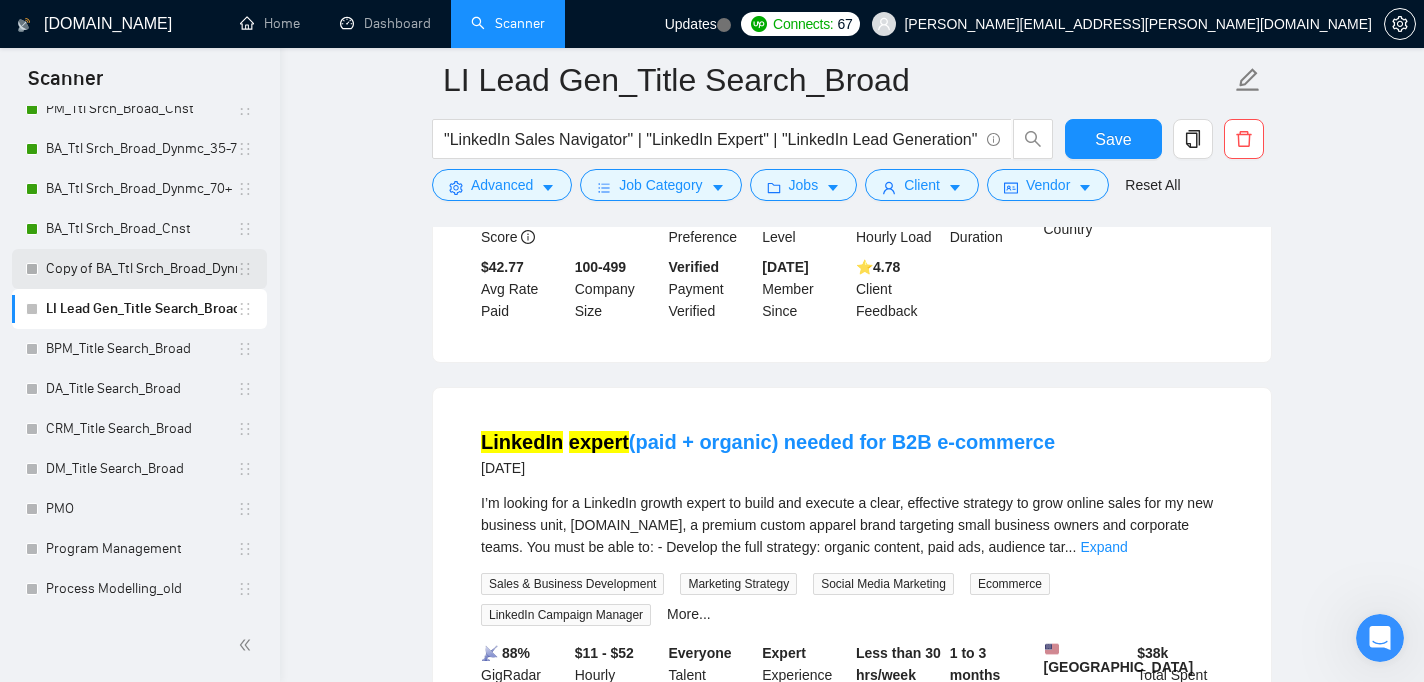 click on "Copy of BA_Ttl Srch_Broad_Dynmc" at bounding box center [141, 269] 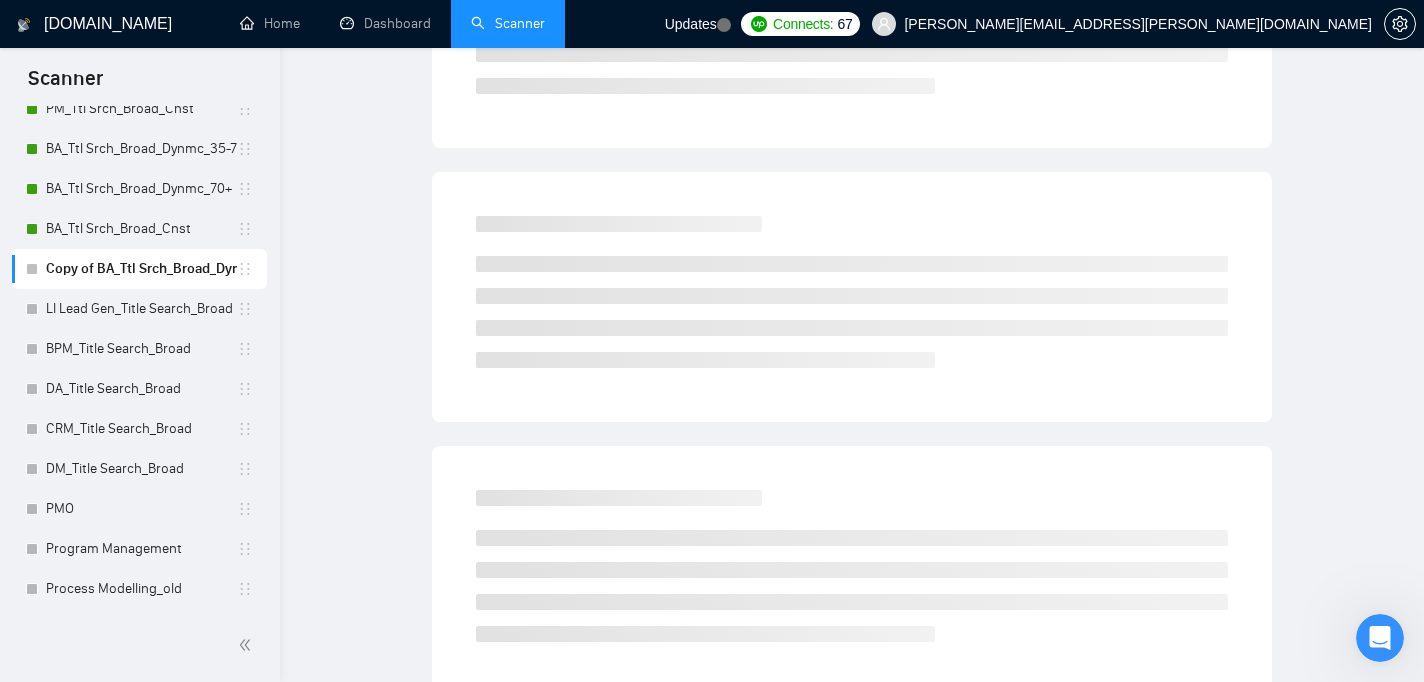 scroll, scrollTop: 48, scrollLeft: 0, axis: vertical 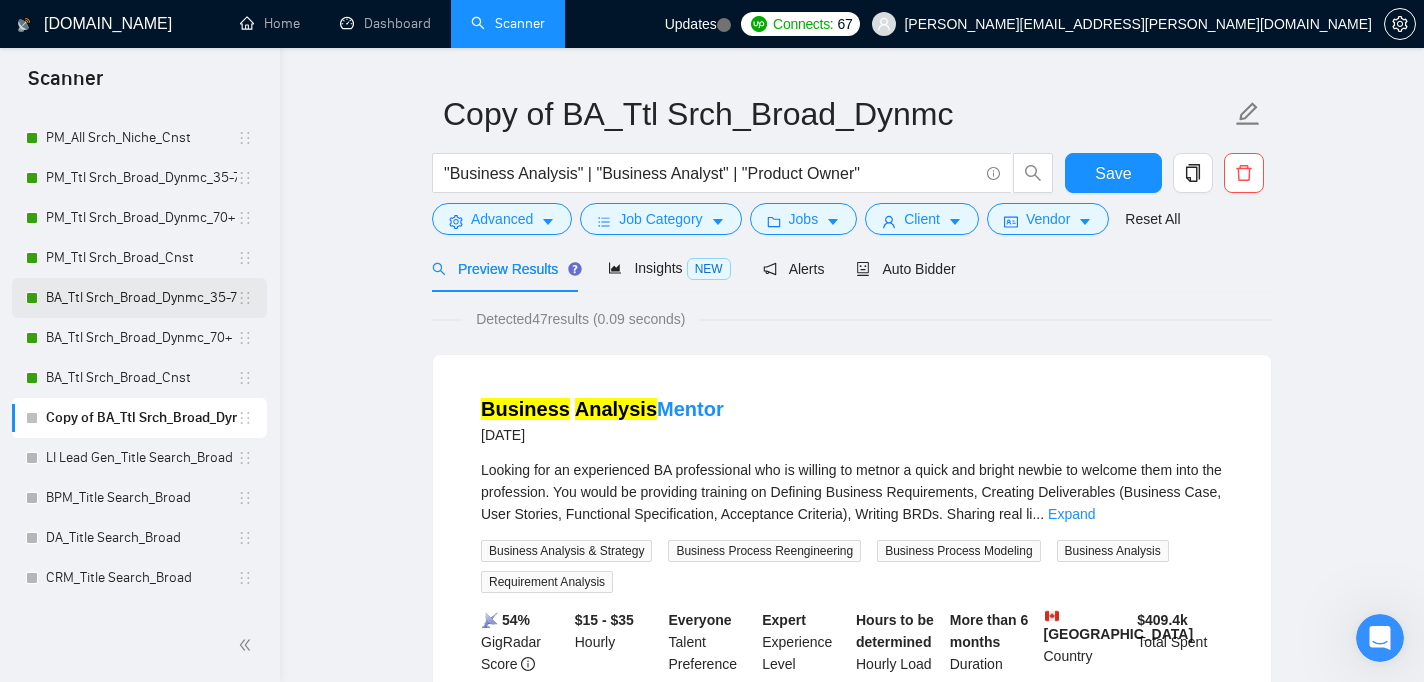 click on "BA_Ttl Srch_Broad_Dynmc_35-70" at bounding box center (141, 298) 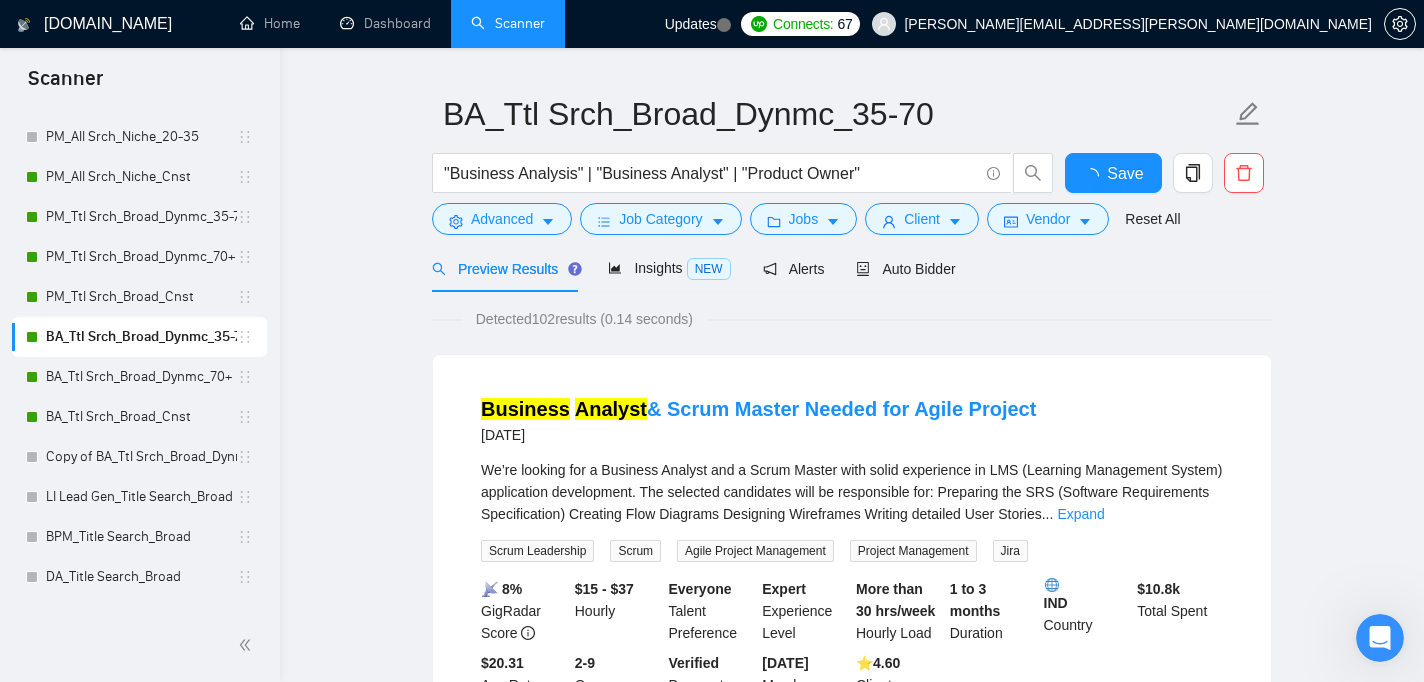 scroll, scrollTop: 178, scrollLeft: 0, axis: vertical 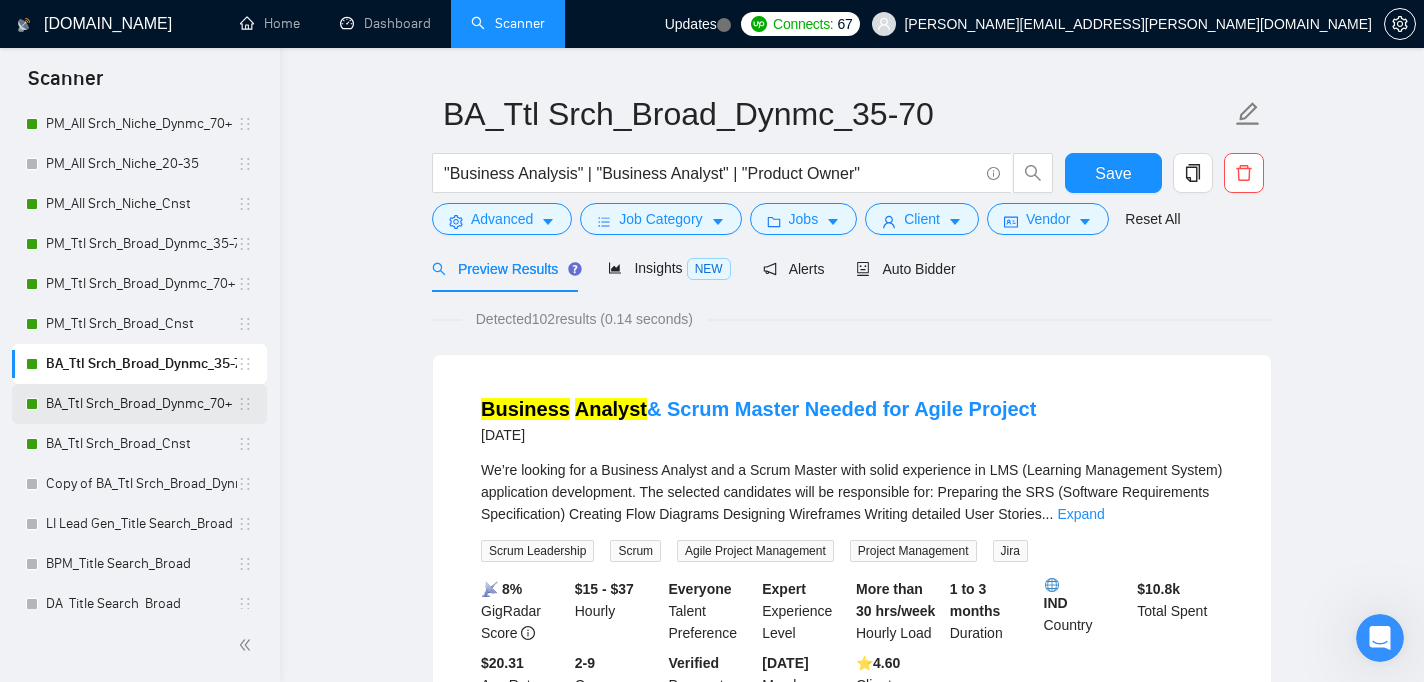 click on "BA_Ttl Srch_Broad_Dynmc_70+" at bounding box center [141, 404] 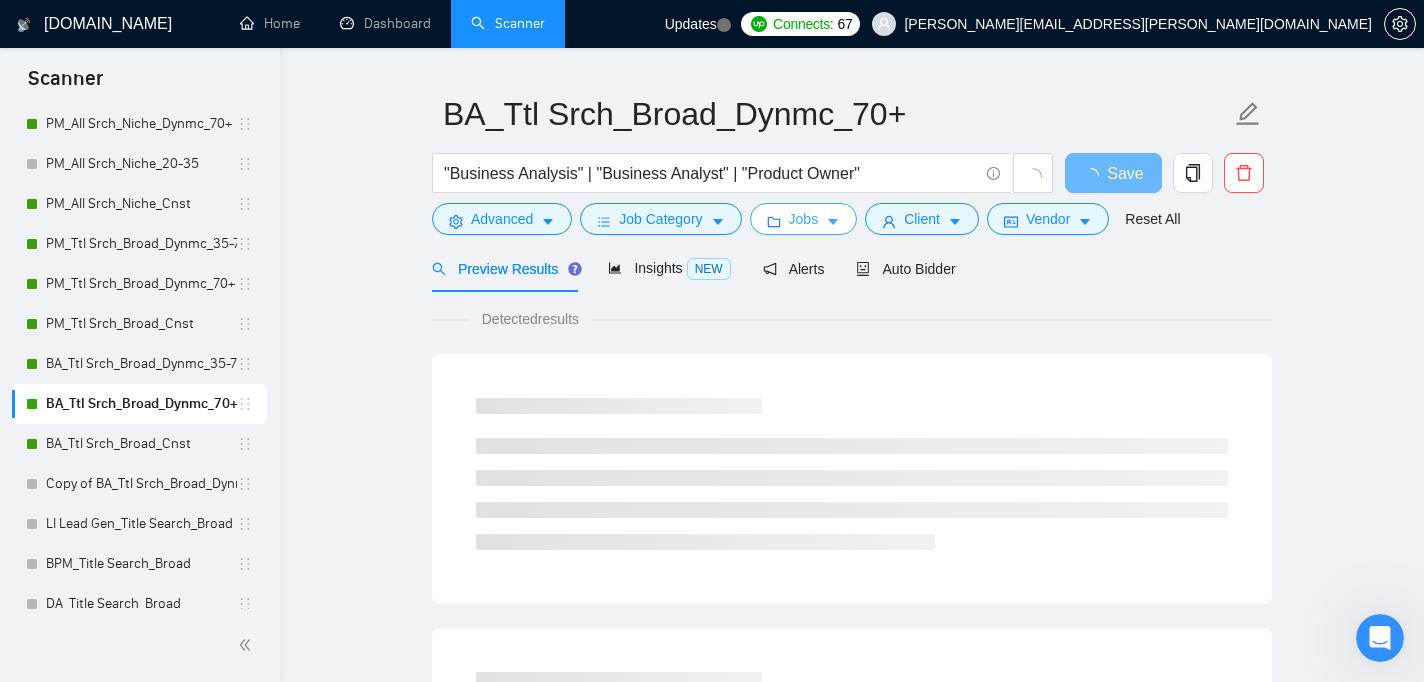 click on "Jobs" at bounding box center [804, 219] 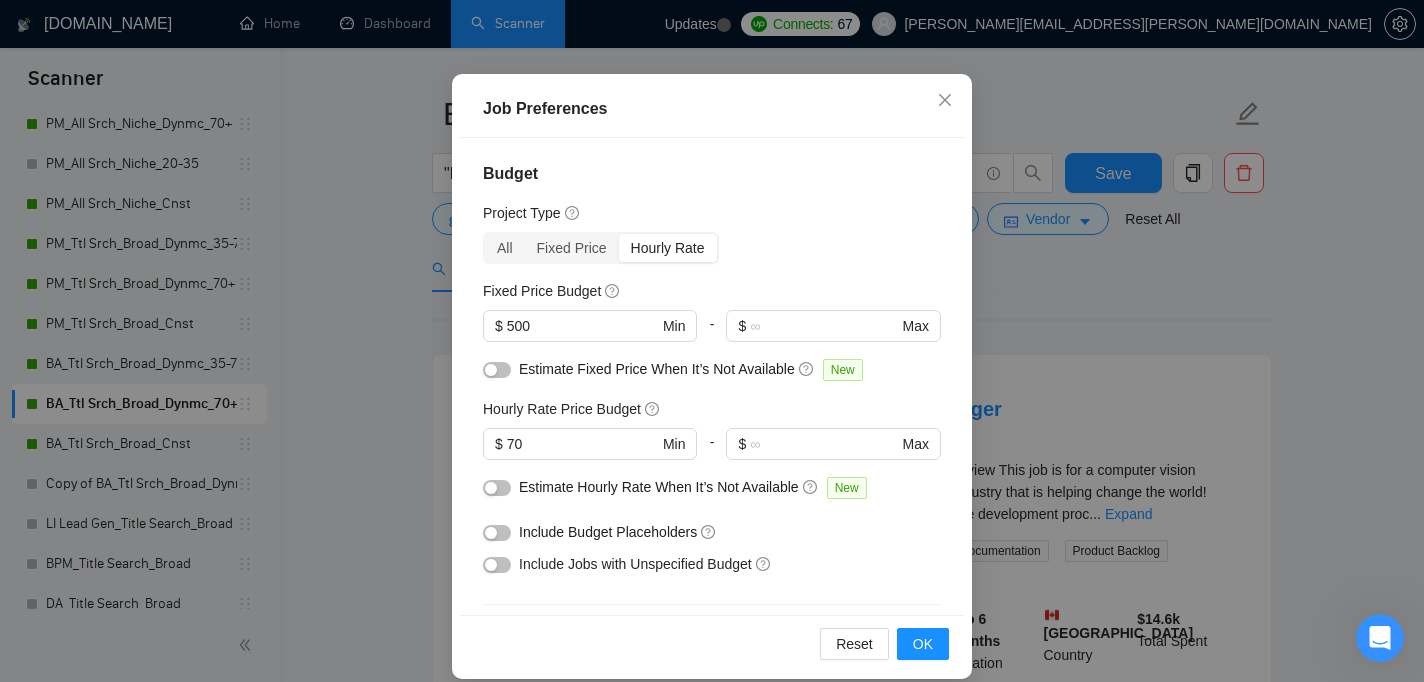 scroll, scrollTop: 145, scrollLeft: 0, axis: vertical 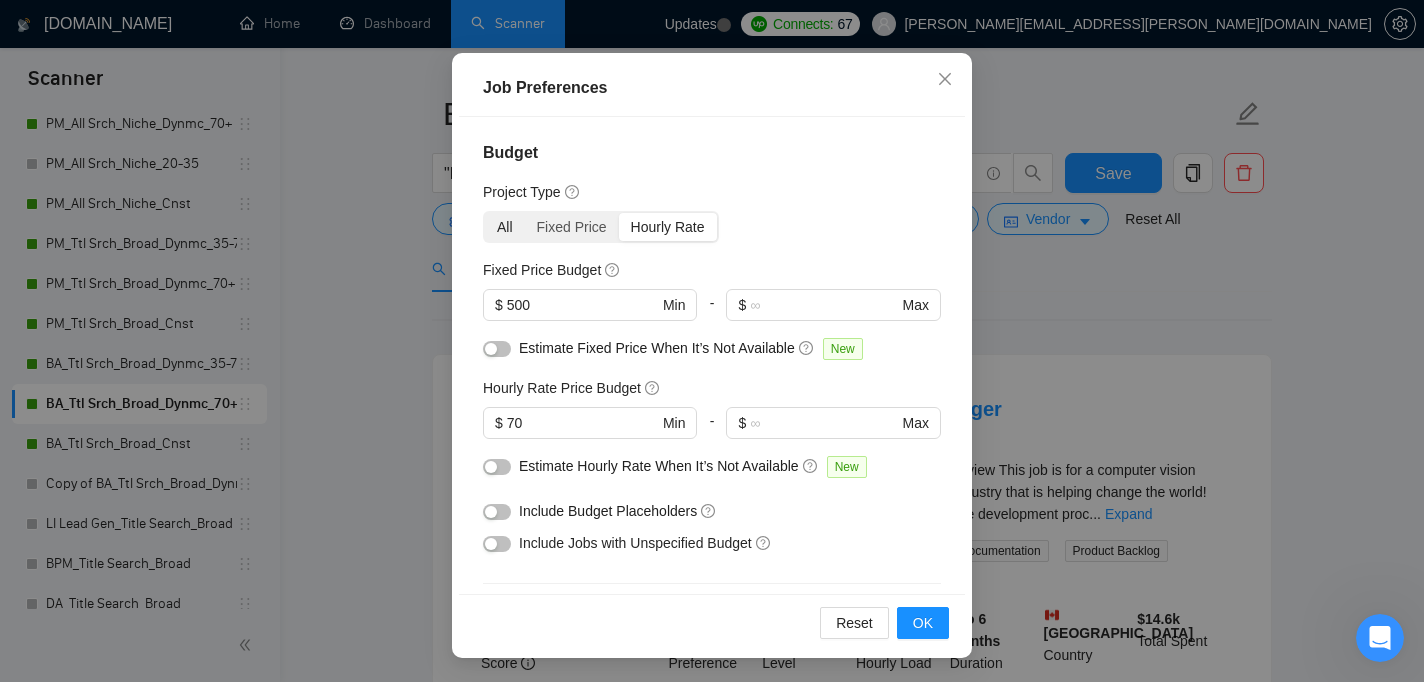 click on "All" at bounding box center [505, 227] 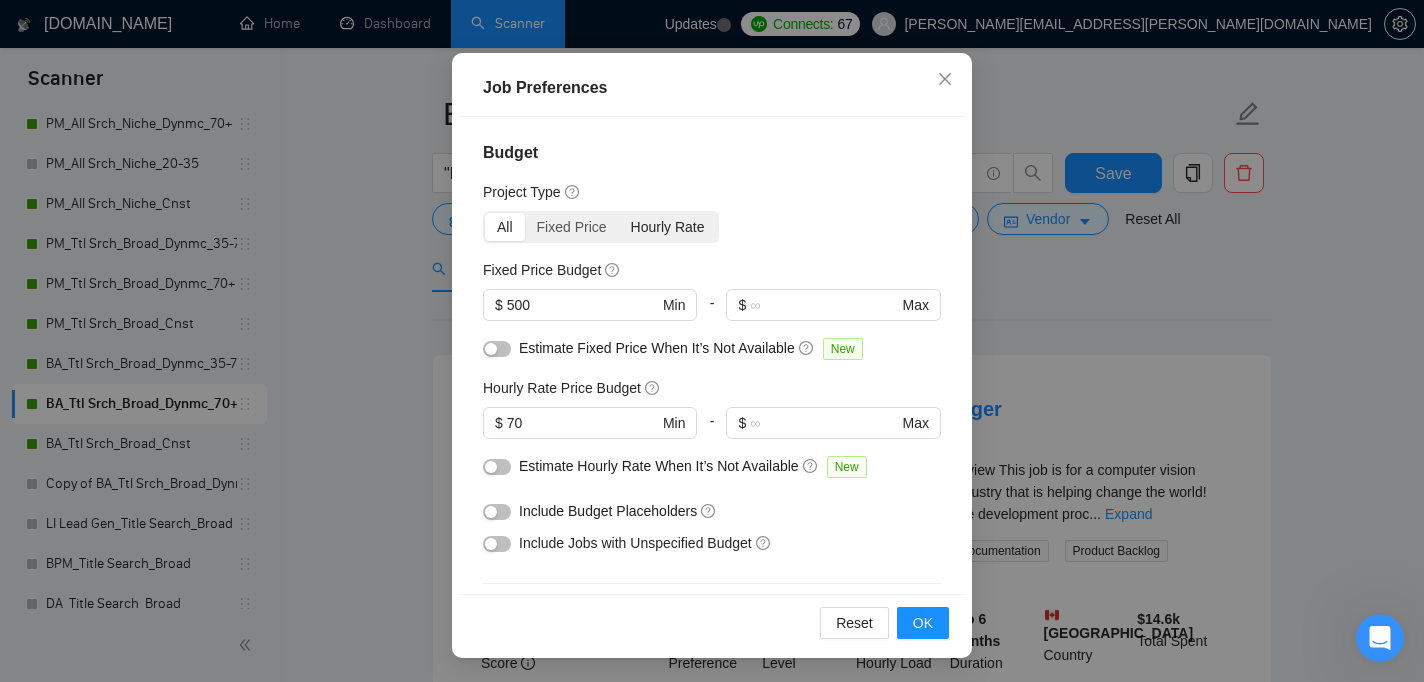 click on "Hourly Rate" at bounding box center (668, 227) 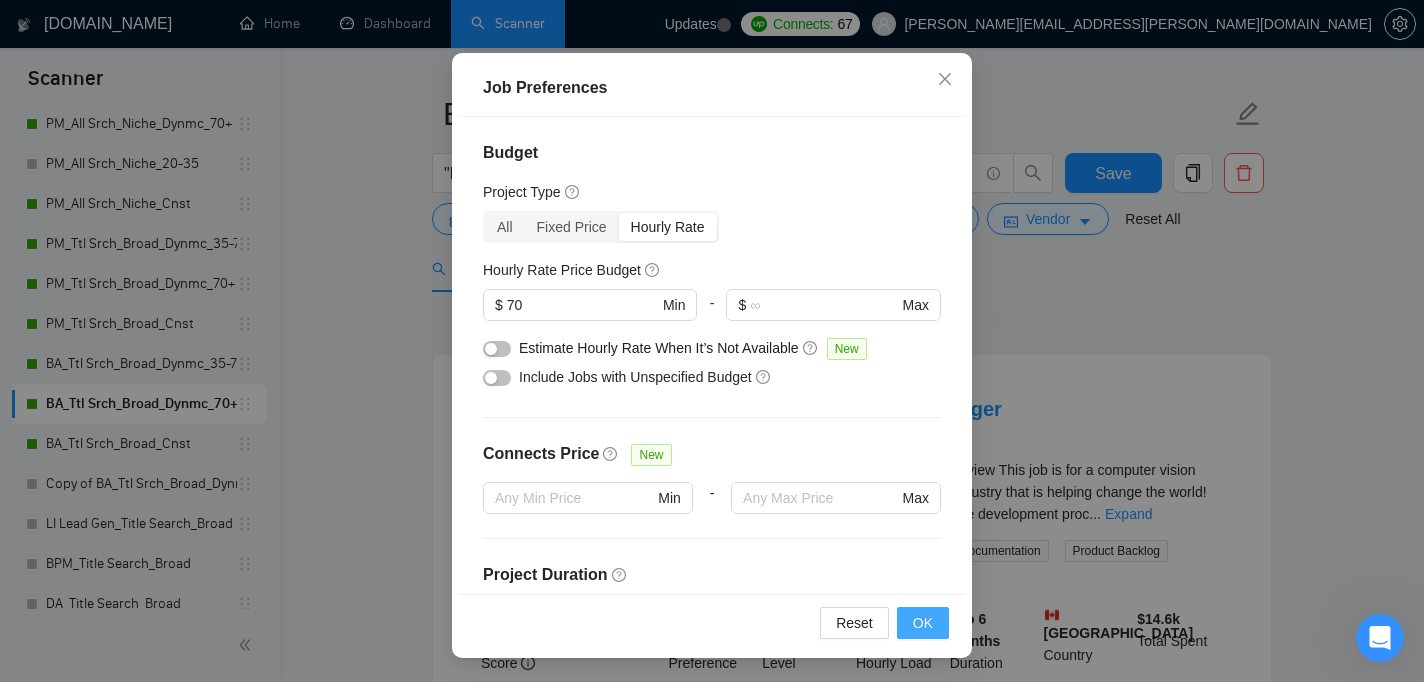 click on "OK" at bounding box center (923, 623) 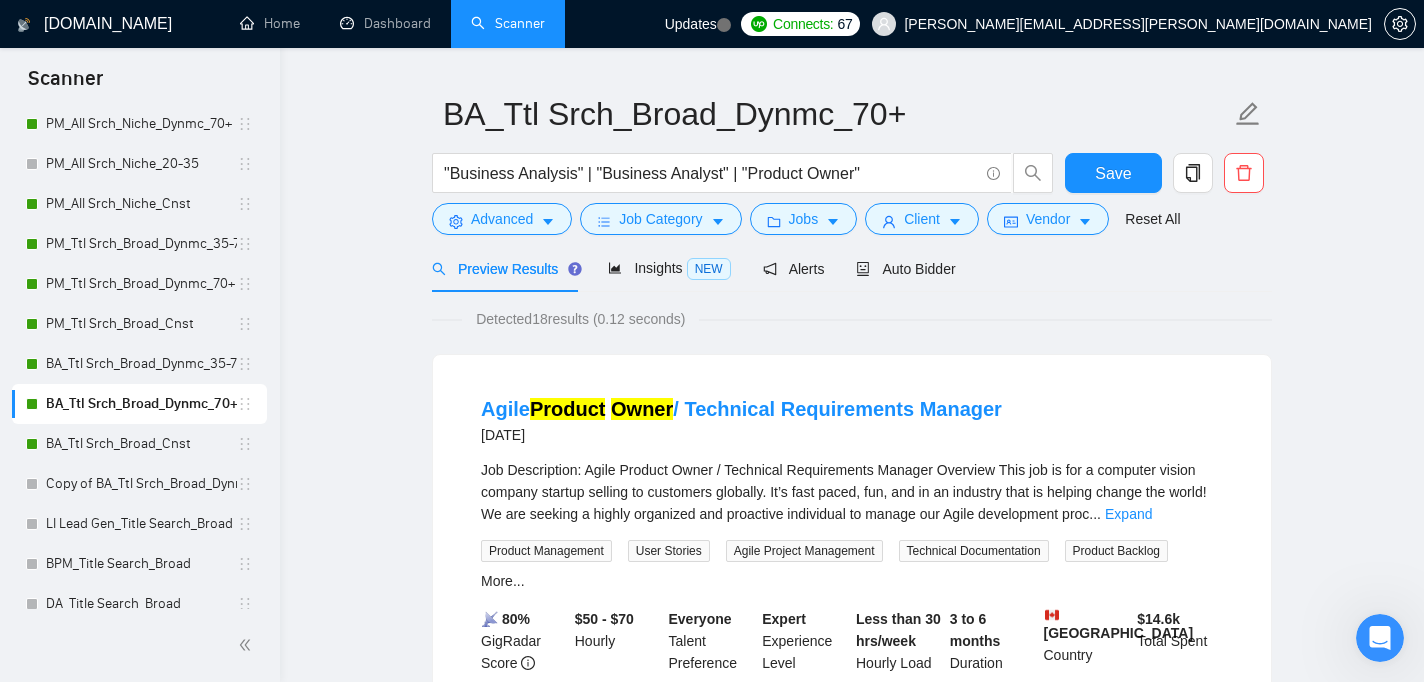 scroll, scrollTop: 67, scrollLeft: 0, axis: vertical 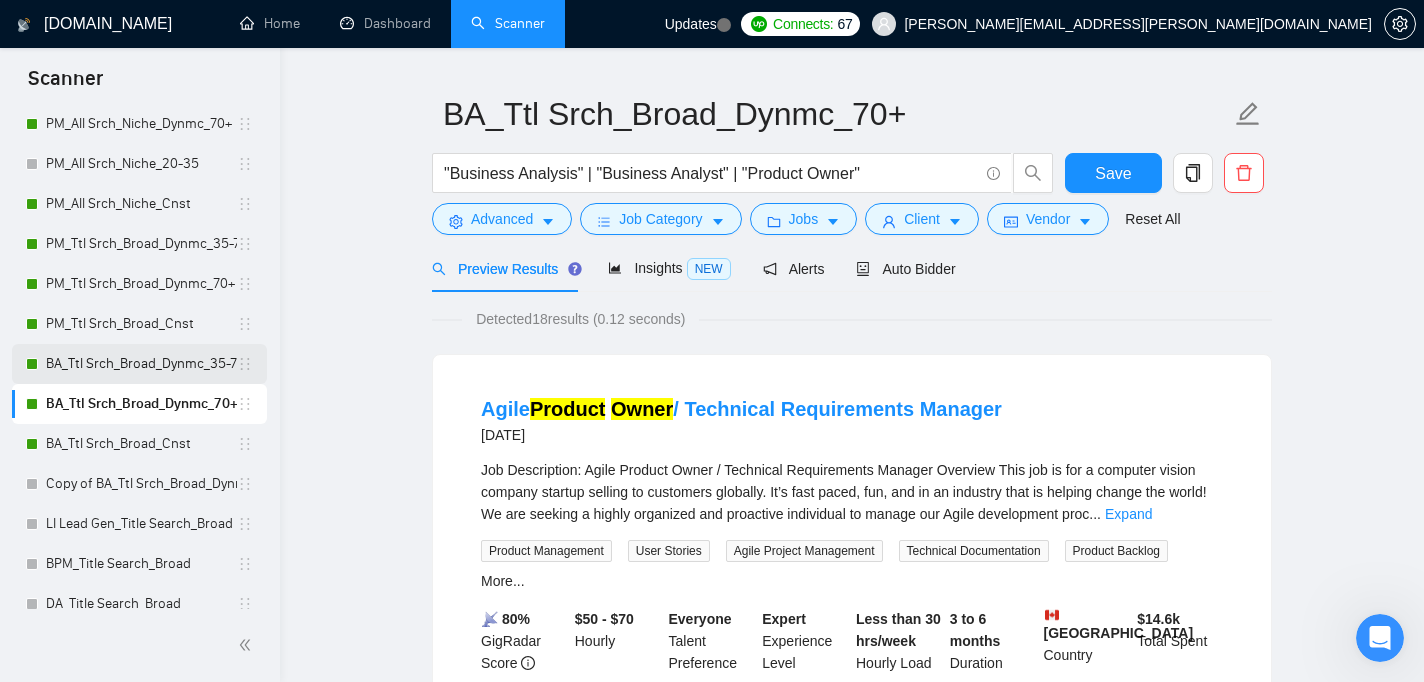 click on "BA_Ttl Srch_Broad_Dynmc_35-70" at bounding box center (141, 364) 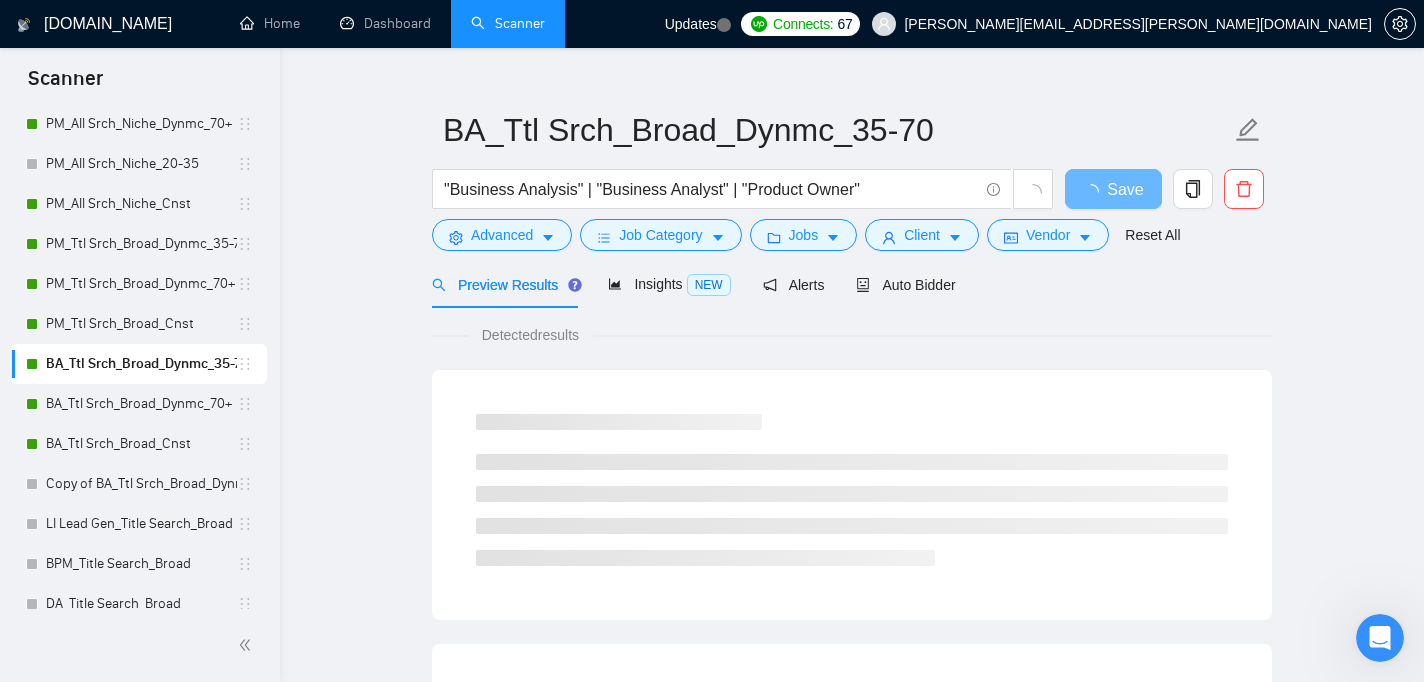 scroll, scrollTop: 48, scrollLeft: 0, axis: vertical 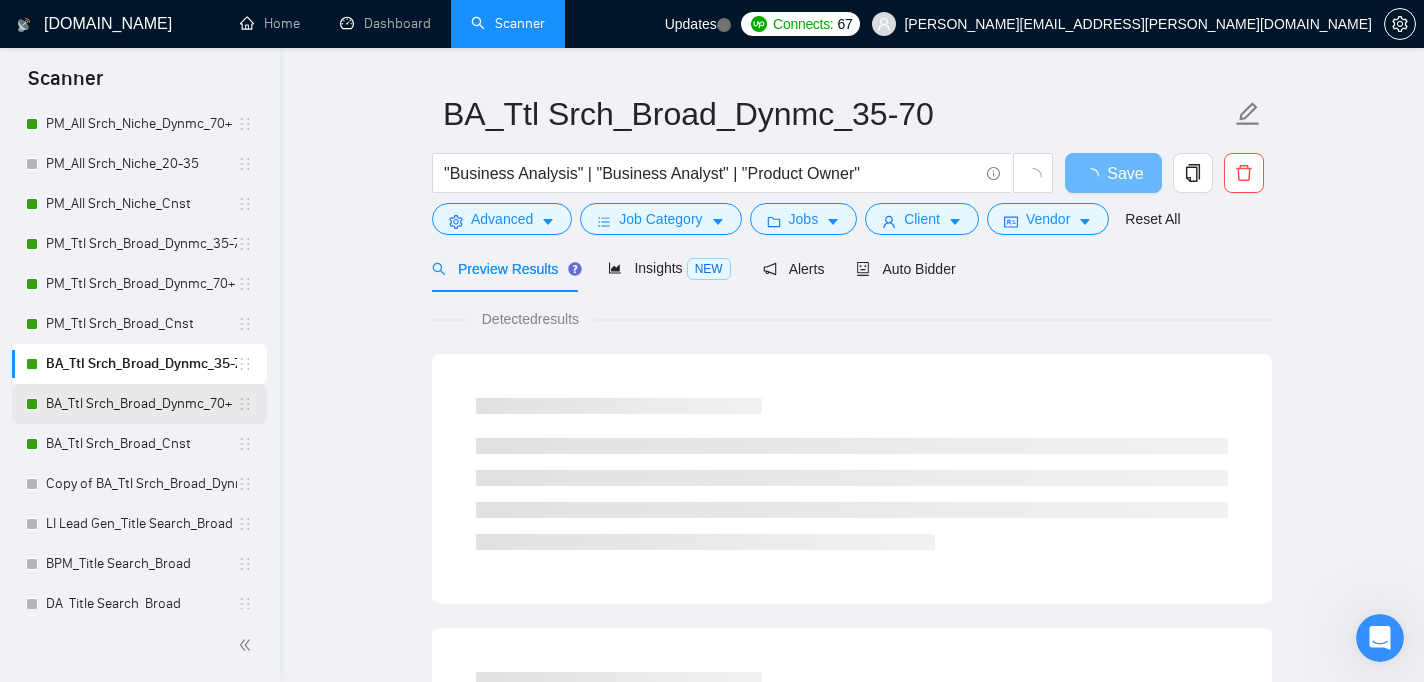 click on "BA_Ttl Srch_Broad_Dynmc_70+" at bounding box center (141, 404) 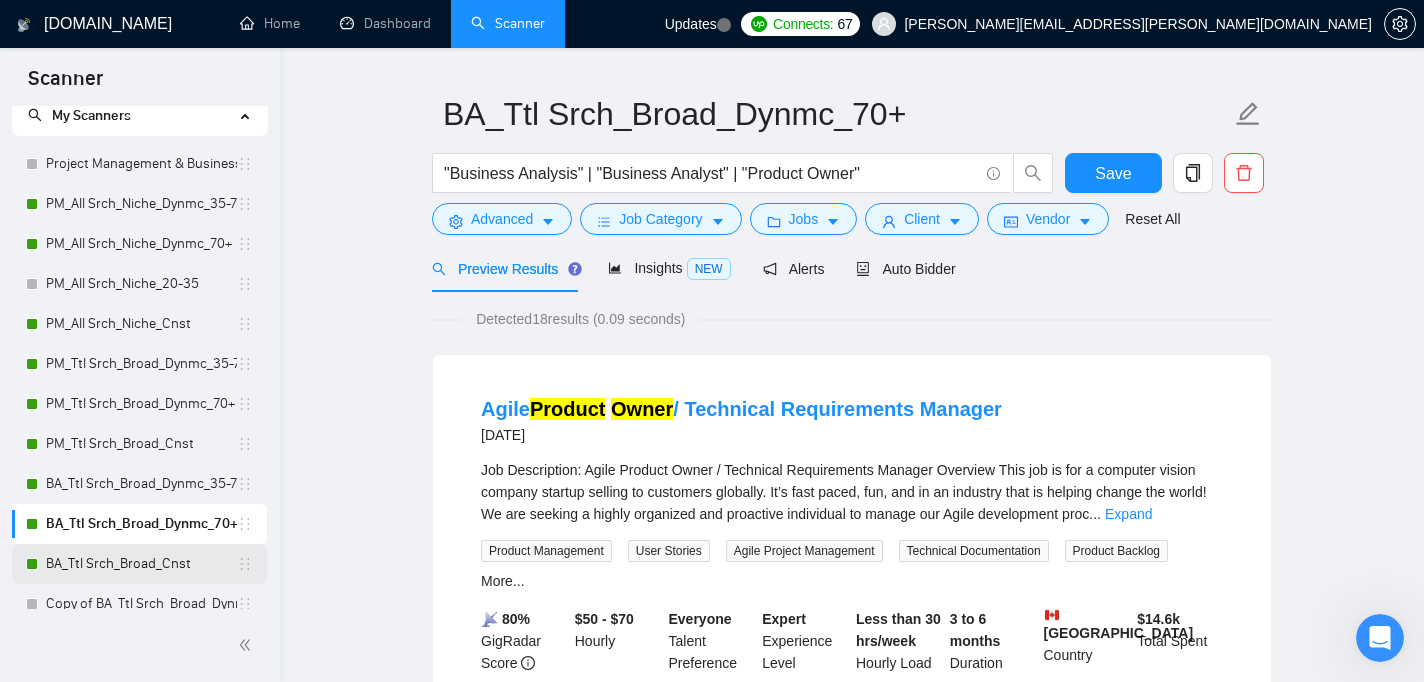 scroll, scrollTop: 0, scrollLeft: 0, axis: both 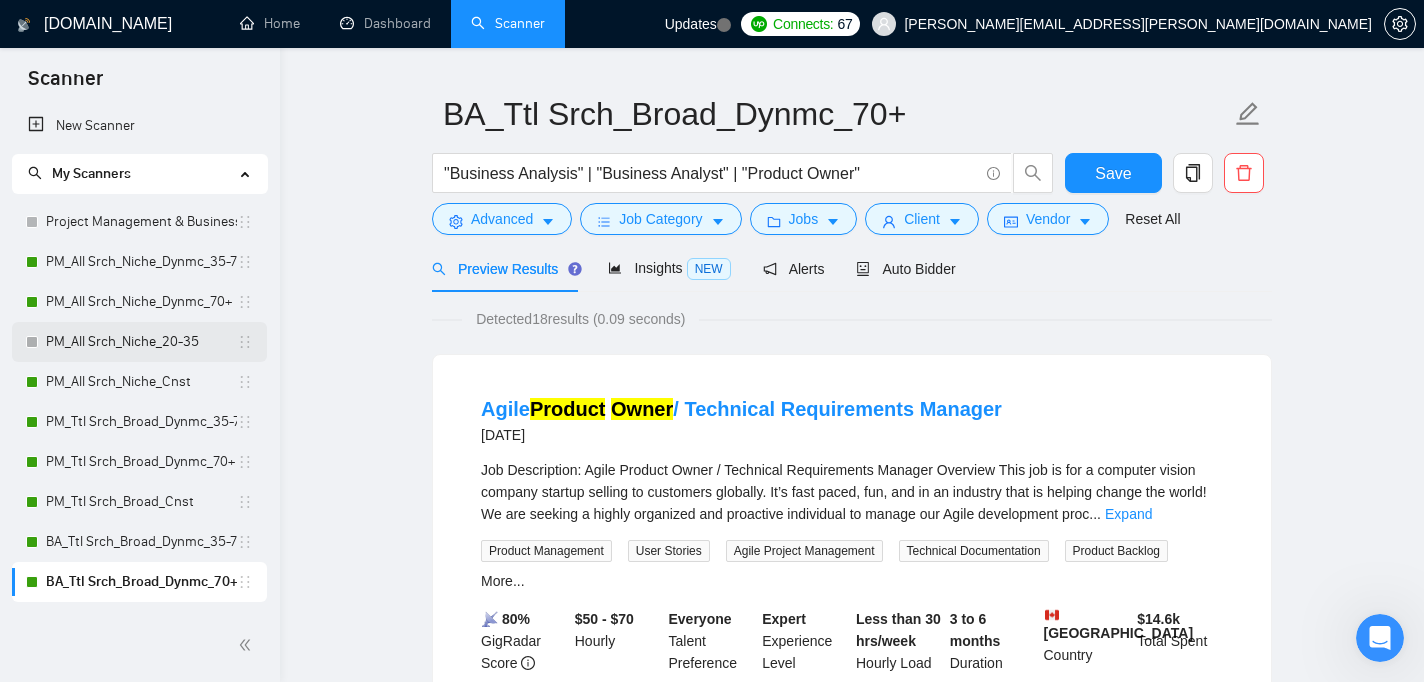 click on "PM_All Srch_Niche_20-35" at bounding box center (141, 342) 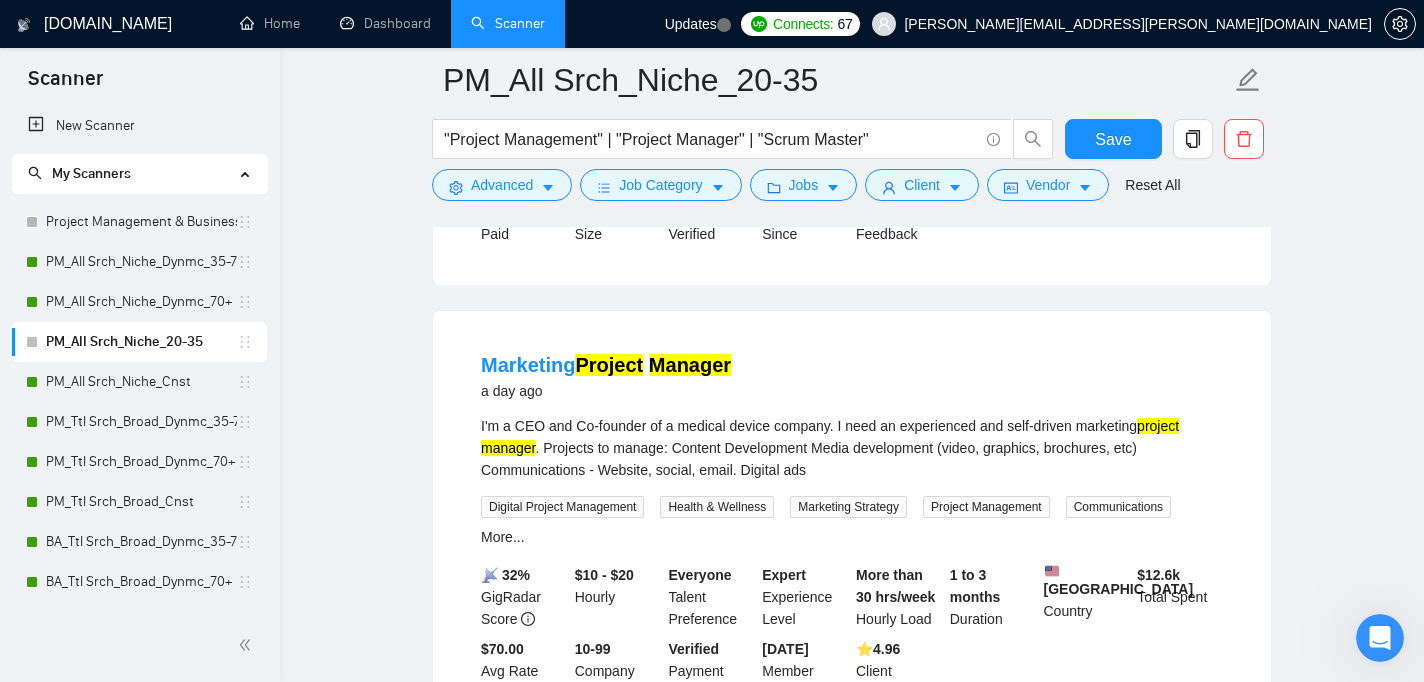 scroll, scrollTop: 218, scrollLeft: 0, axis: vertical 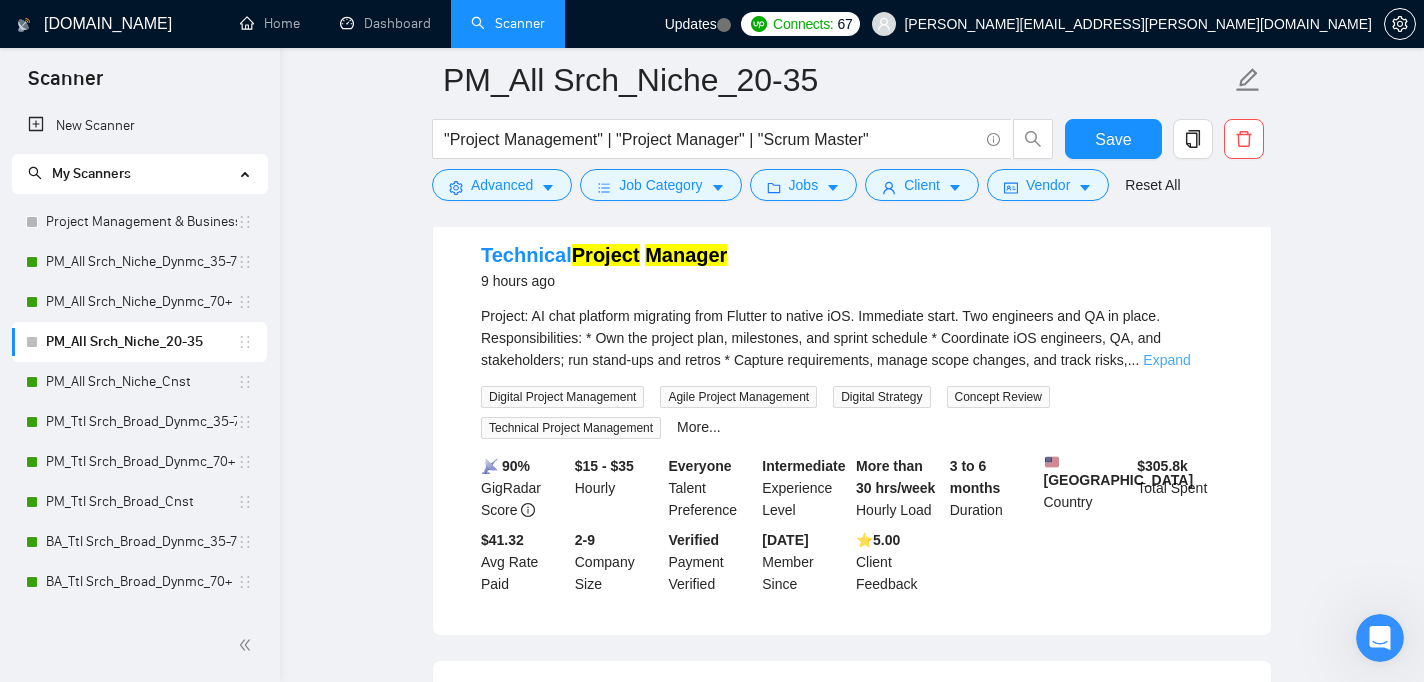 click on "Expand" at bounding box center [1166, 360] 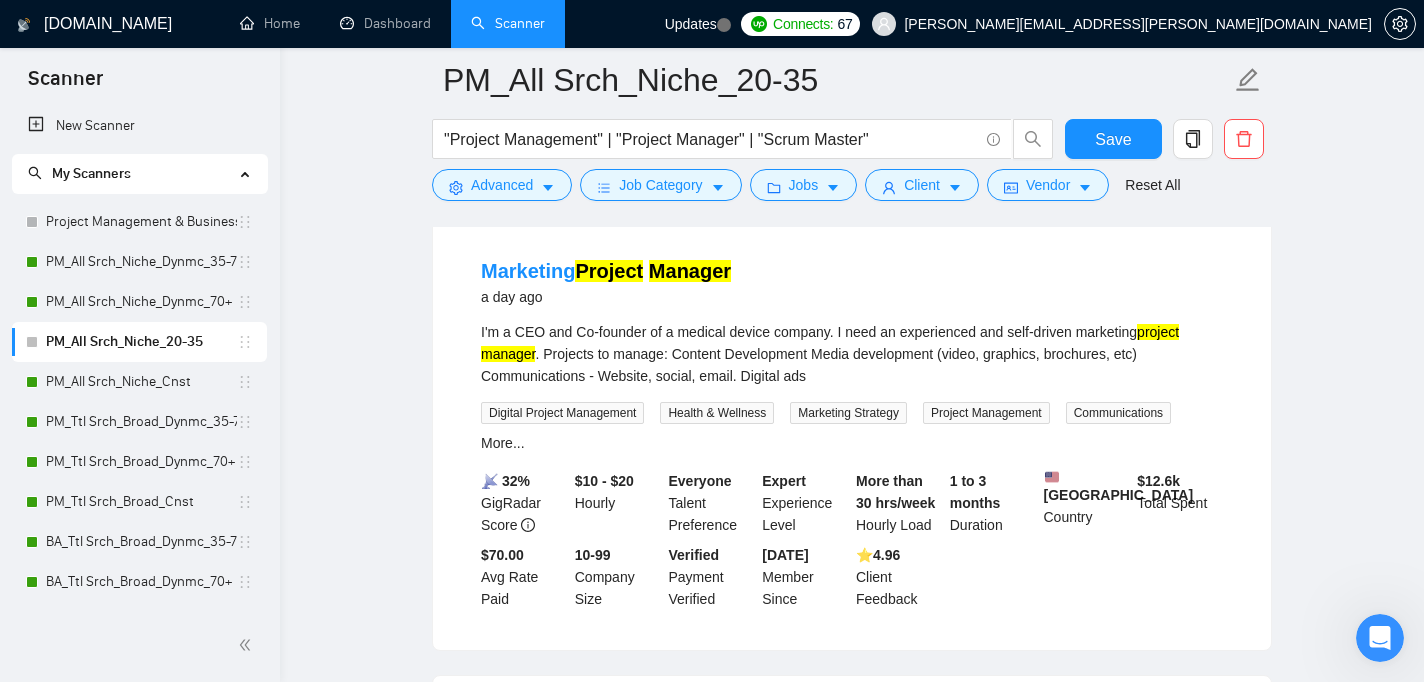 scroll, scrollTop: 902, scrollLeft: 0, axis: vertical 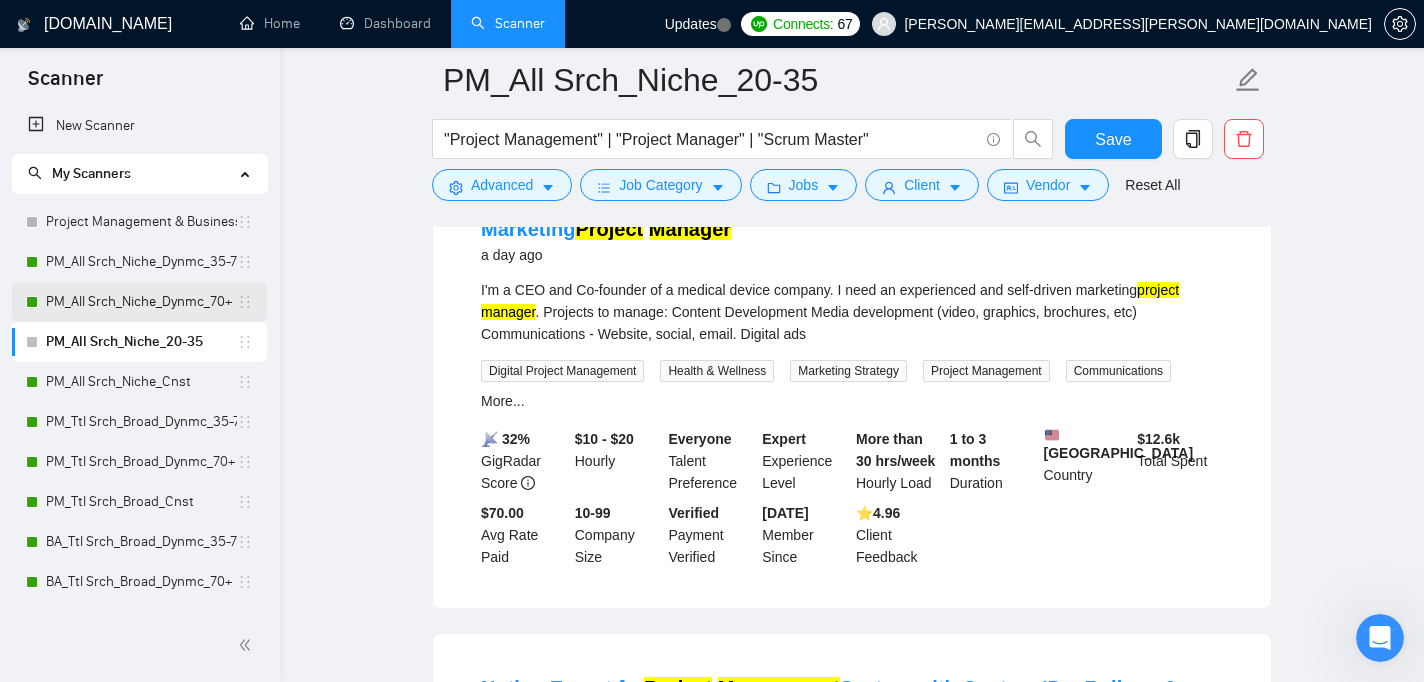 click on "PM_All Srch_Niche_Dynmc_70+" at bounding box center [141, 302] 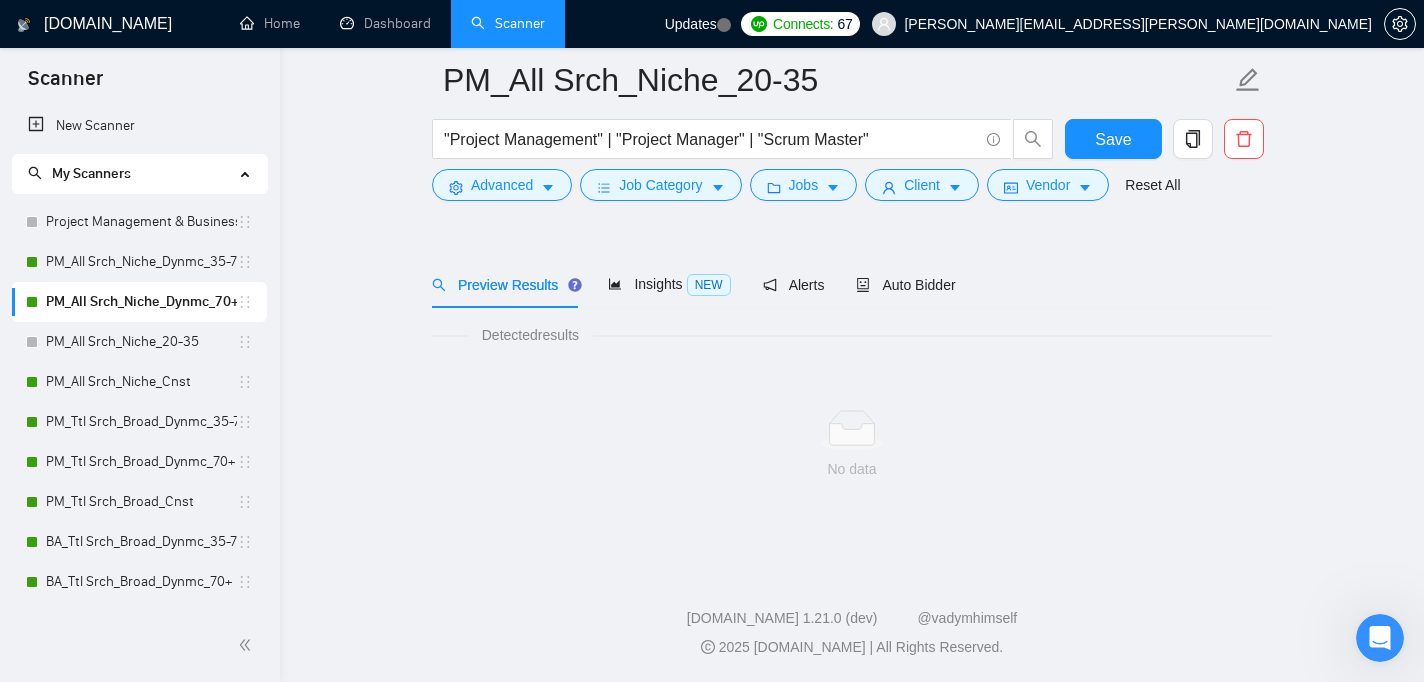 scroll, scrollTop: 48, scrollLeft: 0, axis: vertical 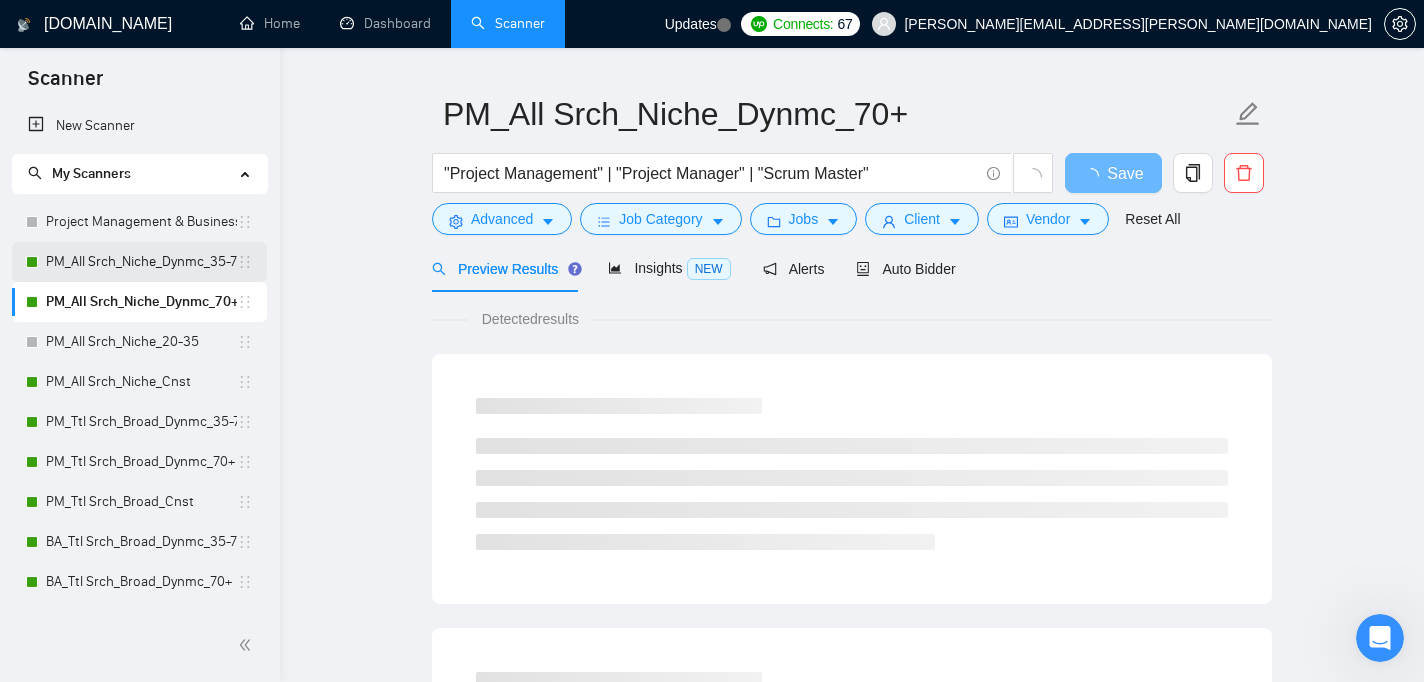 click on "PM_All Srch_Niche_Dynmc_35-70" at bounding box center (141, 262) 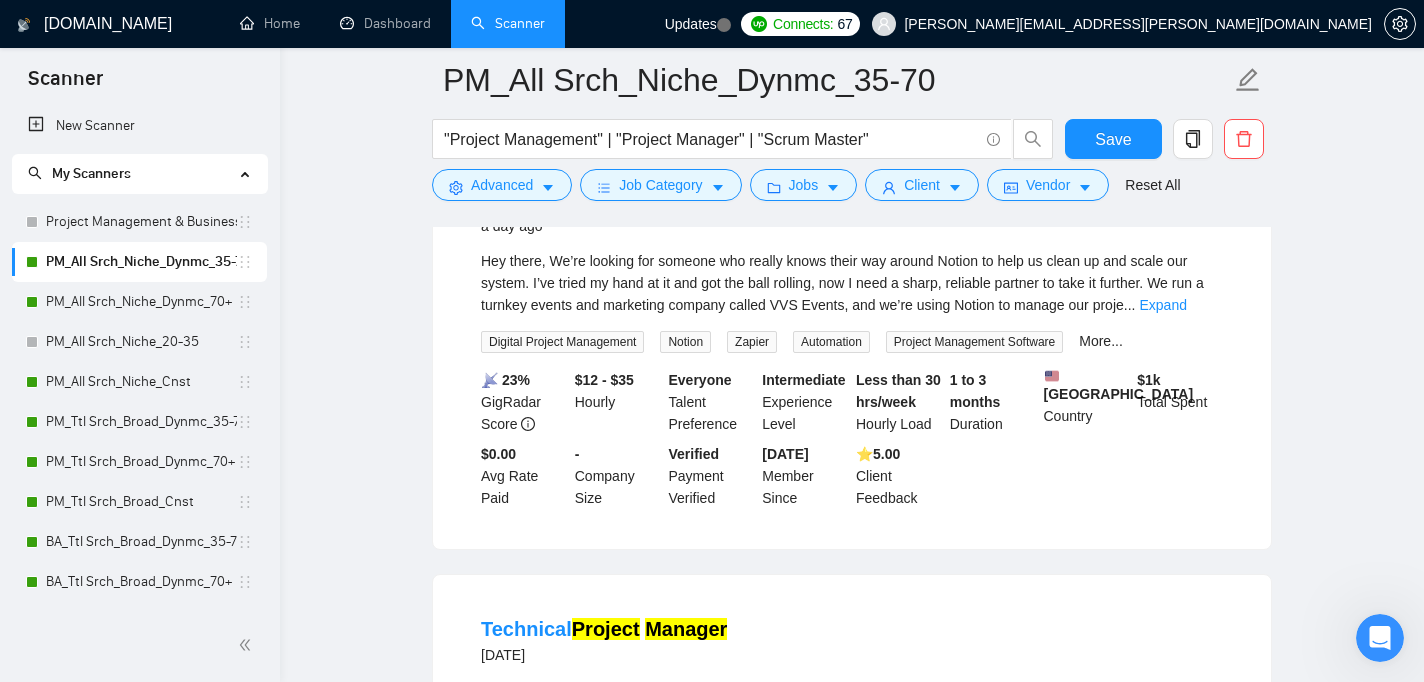 scroll, scrollTop: 1536, scrollLeft: 0, axis: vertical 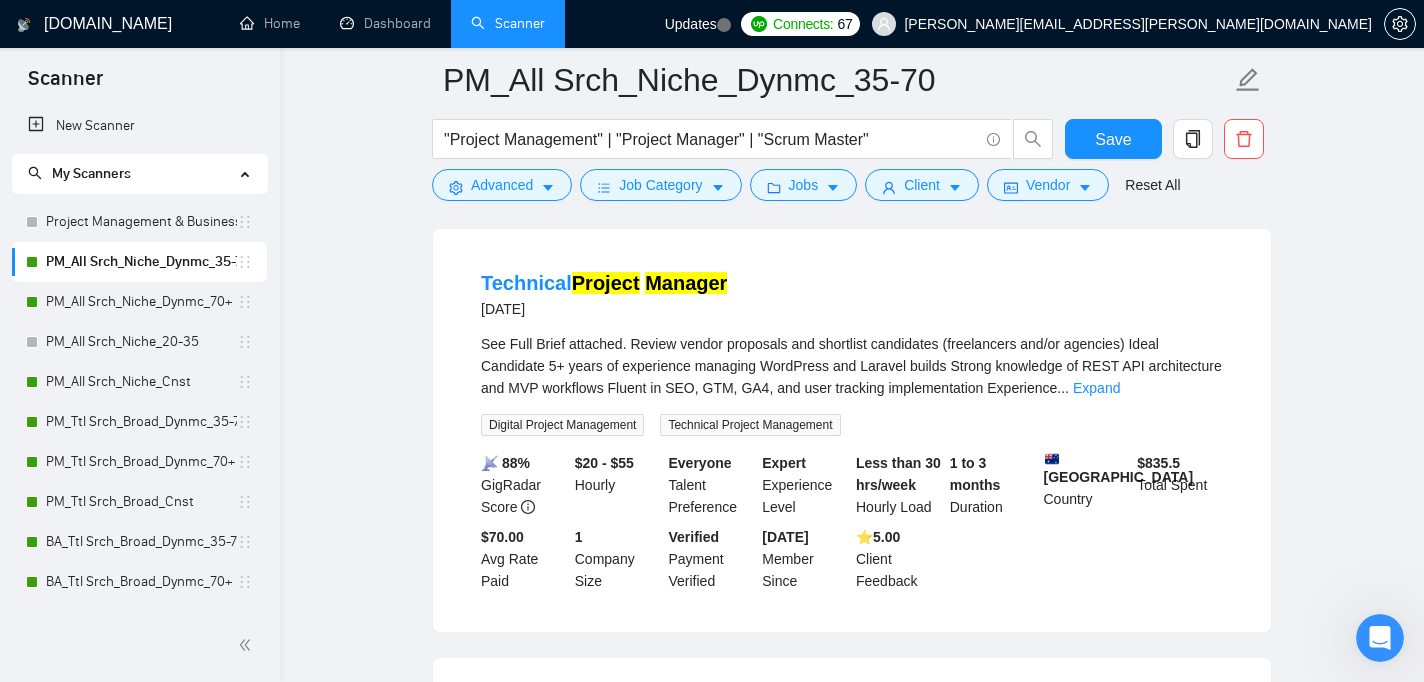 click on "PM_All Srch_Niche_Dynmc_35-70 "Project Management" | "Project Manager" | "Scrum Master" Save Advanced   Job Category   Jobs   Client   Vendor   Reset All Preview Results Insights NEW Alerts Auto Bidder Detected   834  results   (0.30 seconds) Technical  Project   Manager 9 hours ago Project:
AI chat platform migrating from Flutter to native iOS. Immediate start. Two engineers and QA in place.
Responsibilities:
* Own the project plan, milestones, and sprint schedule
* Coordinate iOS engineers, QA, and stakeholders; run stand‑ups and retros
* Capture requirements, manage scope changes, and track risks,  ... Expand Digital Project Management Agile Project Management Digital Strategy Concept Review Technical Project Management More... 📡   38% GigRadar Score   $15 - $35 Hourly Everyone Talent Preference Intermediate Experience Level More than 30 hrs/week Hourly Load 3 to 6 months Duration   [GEOGRAPHIC_DATA] Country $ 305.8k Total Spent $41.32 Avg Rate Paid 2-9 Company Size Verified Payment Verified [DATE]" at bounding box center [852, 982] 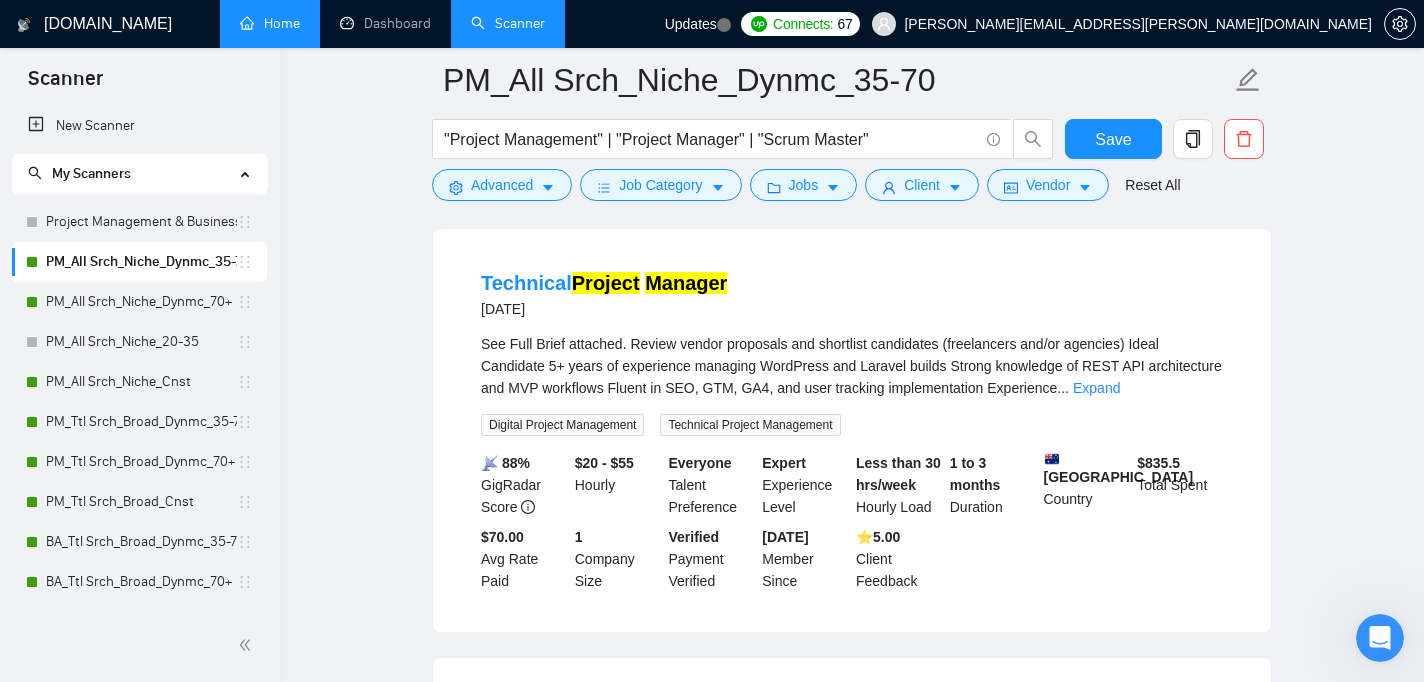 click on "Home" at bounding box center [270, 23] 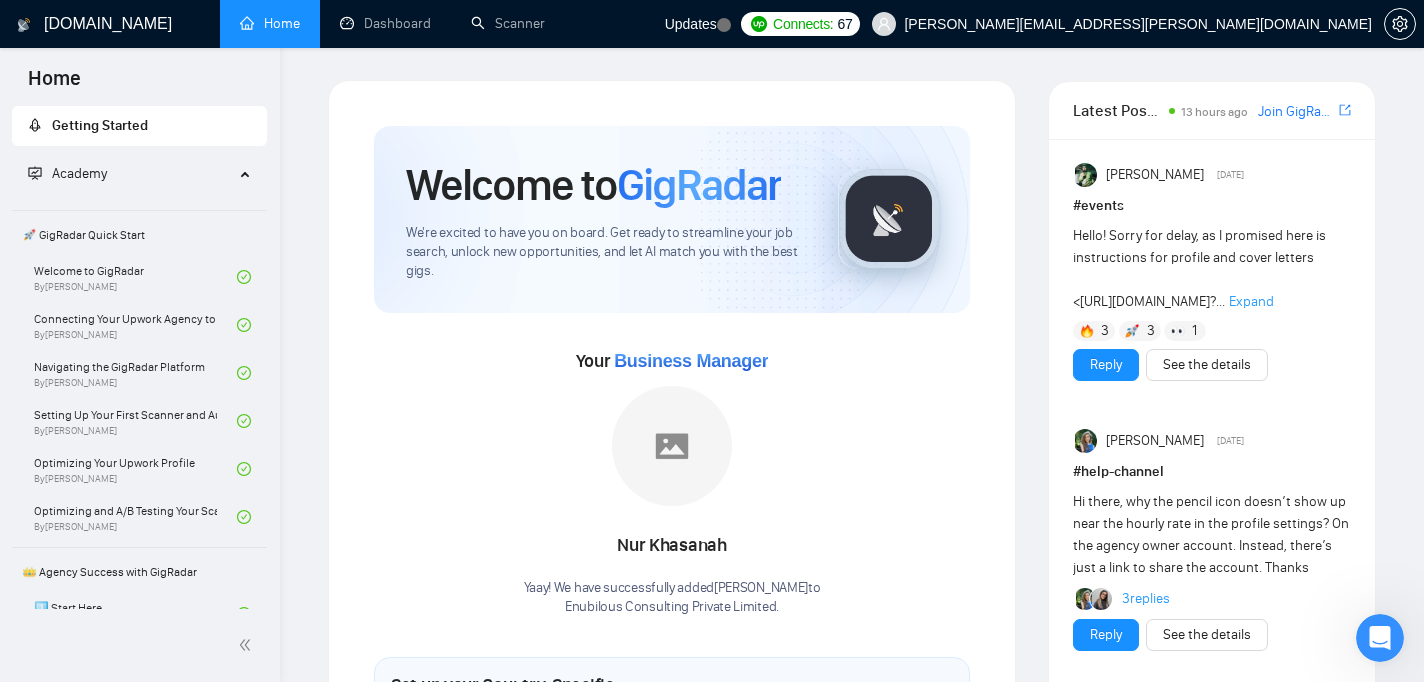 scroll, scrollTop: 253, scrollLeft: 0, axis: vertical 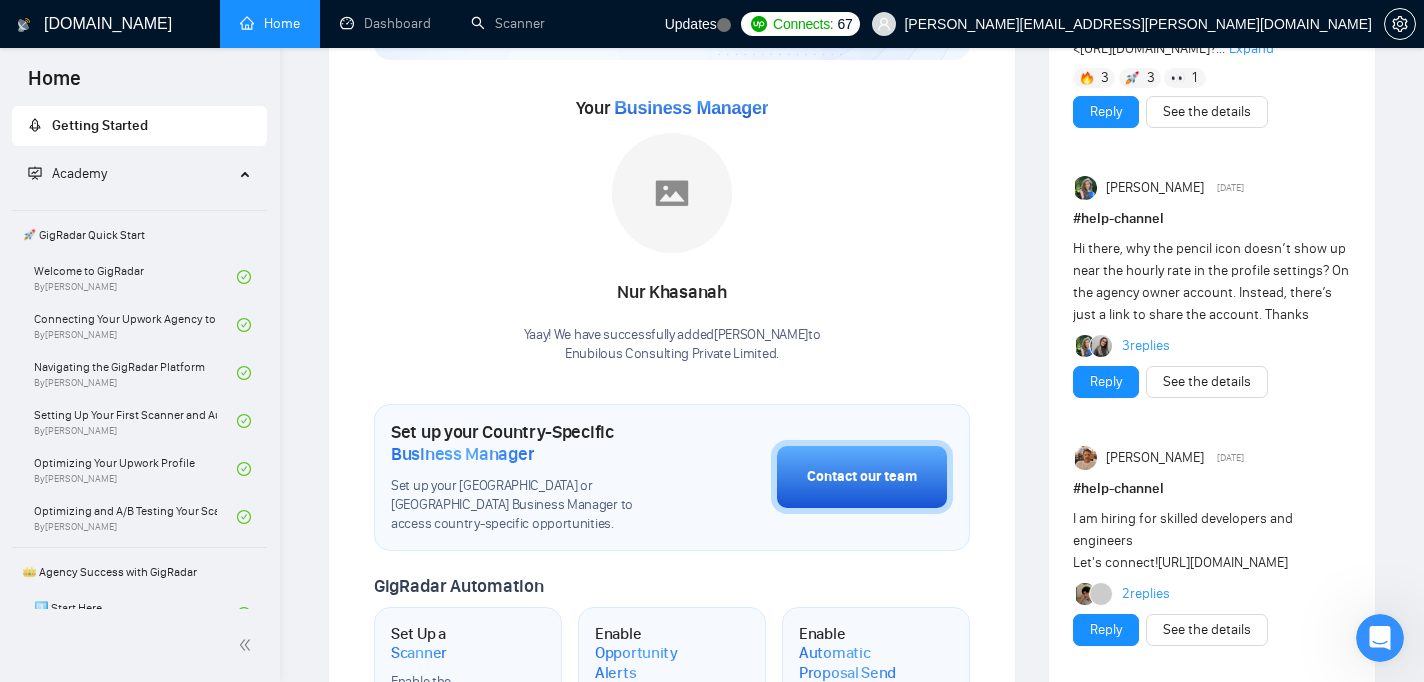 click on "3  replies" at bounding box center [1146, 346] 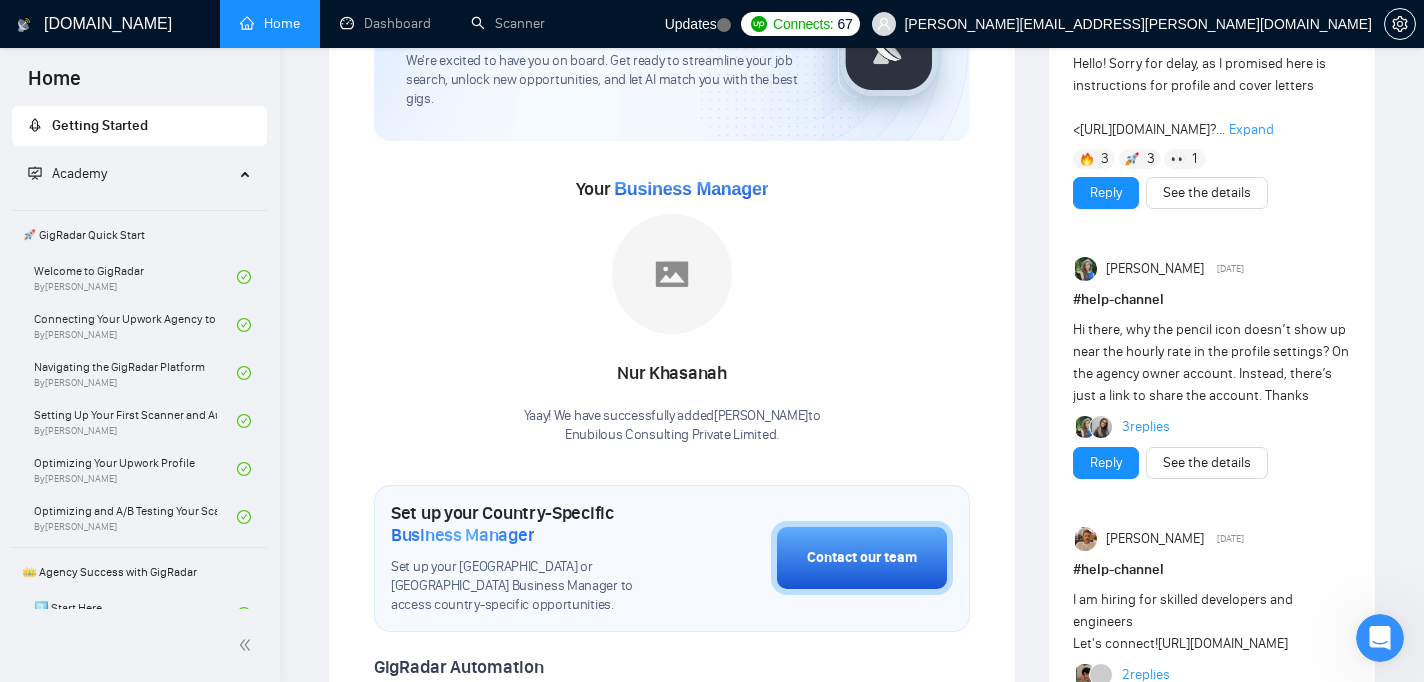 scroll, scrollTop: 0, scrollLeft: 0, axis: both 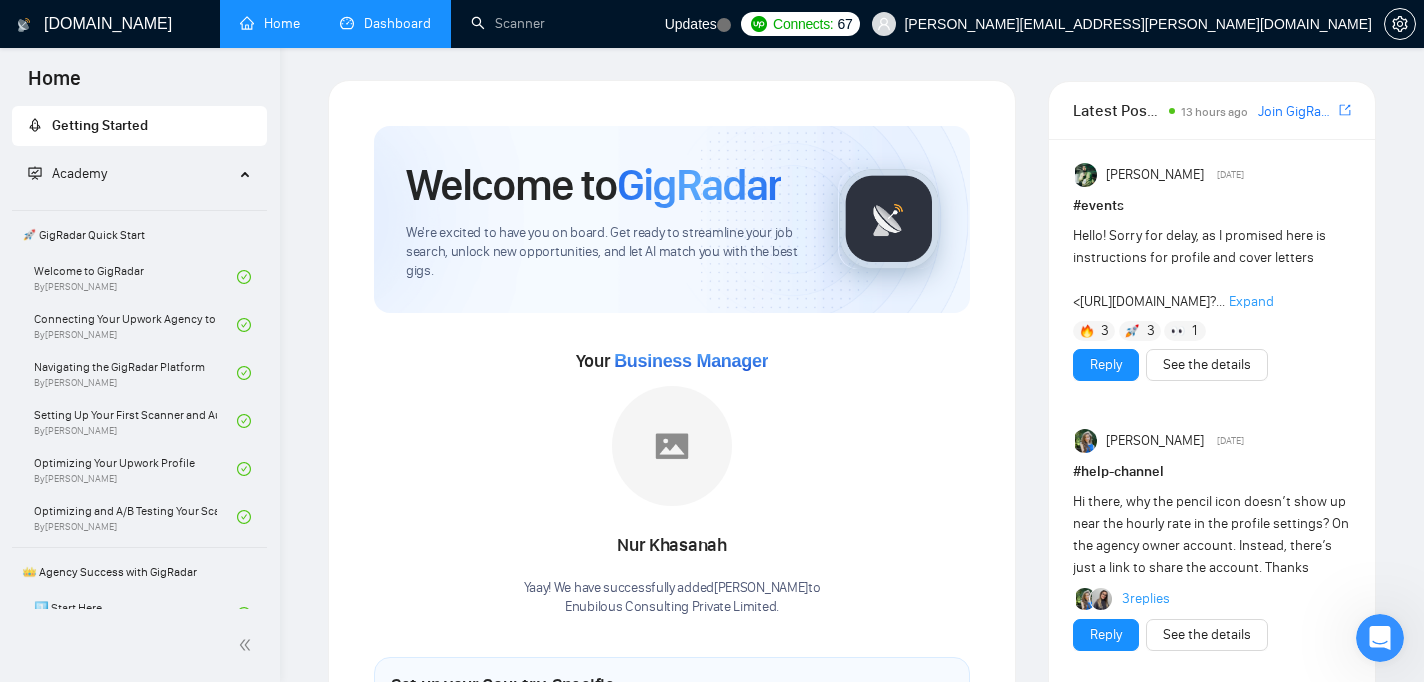 click on "Dashboard" at bounding box center (385, 23) 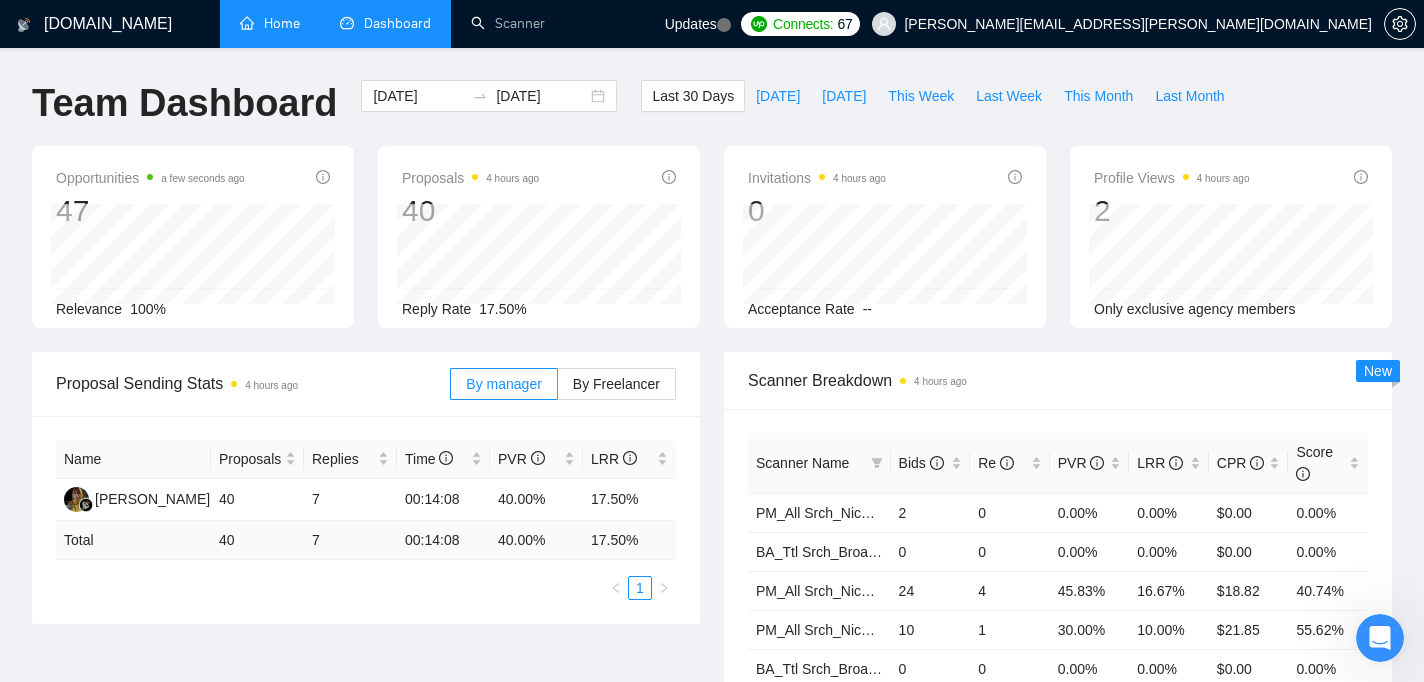 click on "[DOMAIN_NAME] Home Dashboard Scanner Updates
Connects: 67 [PERSON_NAME][EMAIL_ADDRESS][PERSON_NAME][DOMAIN_NAME] Team Dashboard [DATE] [DATE] Last 30 Days [DATE] [DATE] This Week Last Week This Month Last Month Opportunities a few seconds ago 47   Relevance 100% Proposals 4 hours ago 40   Reply Rate 17.50% Invitations 4 hours ago 0   Acceptance Rate -- Profile Views 4 hours ago 2   Only exclusive agency members Proposal Sending Stats 4 hours ago By manager By Freelancer Name Proposals Replies Time   PVR   LRR   Nur Khasanah 40 7 00:14:08 40.00% 17.50% Total 40 7 00:14:08 40.00 % 17.50 % 1 Scanner Breakdown 4 hours ago Scanner Name Bids   Re   PVR   LRR   CPR   Score   PM_All Srch_Niche_Dynmc_70+ 2 0 0.00% 0.00% $0.00 0.00% BA_Ttl Srch_Broad_Dynmc_35-70 0 0 0.00% 0.00% $0.00 0.00% PM_All Srch_Niche_Dynmc_35-70 24 4 45.83% 16.67% $18.82 40.74% PM_All Srch_Niche_Cnst 10 1 30.00% 10.00% $21.85 55.62% BA_Ttl Srch_Broad_Cnst 0 0 0.00% 0.00% $0.00 0.00% Total 40 7 40.00 % 17.50 % $ %" at bounding box center (712, 803) 